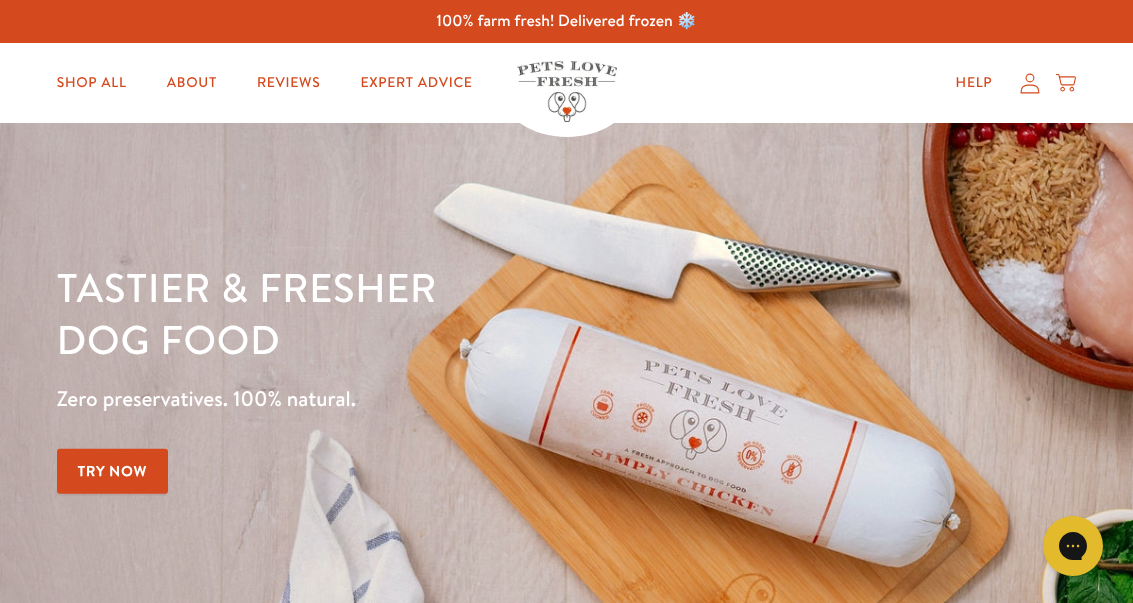 scroll, scrollTop: 0, scrollLeft: 0, axis: both 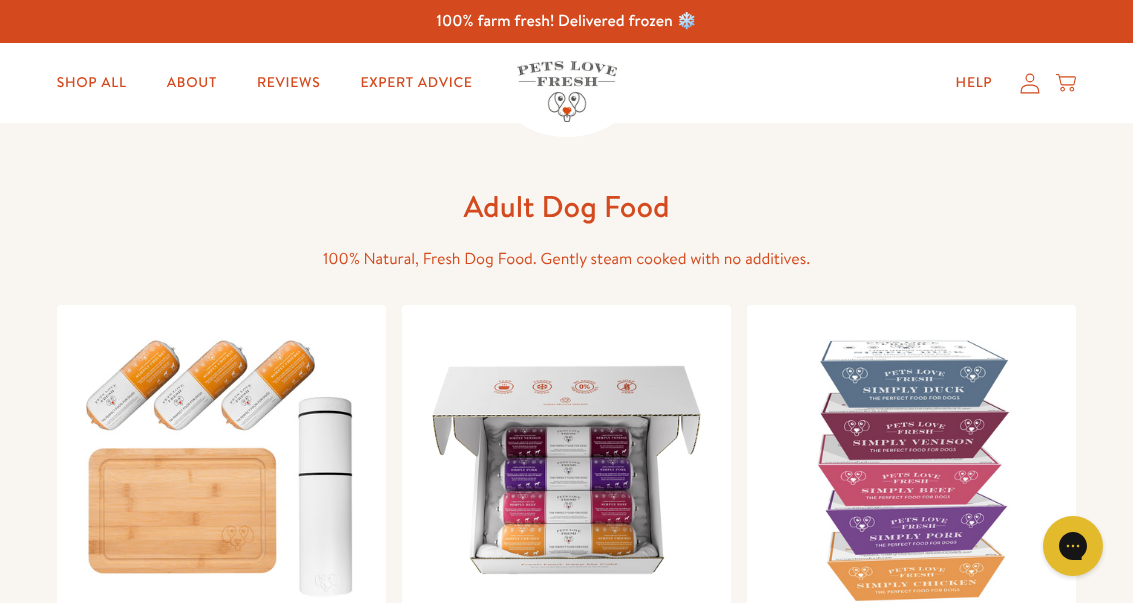 click 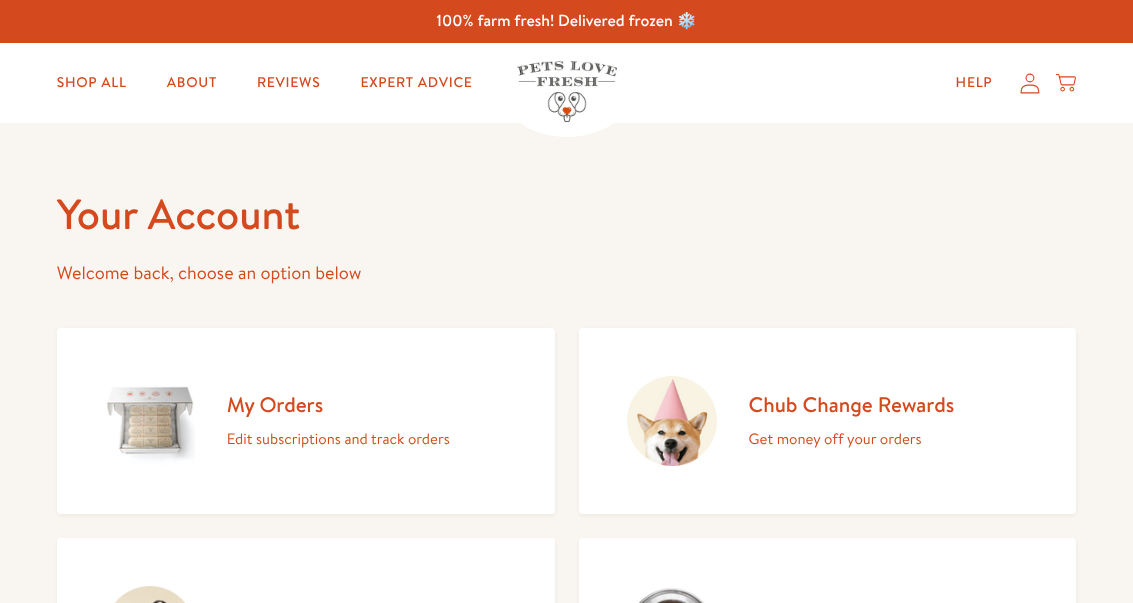 scroll, scrollTop: 0, scrollLeft: 0, axis: both 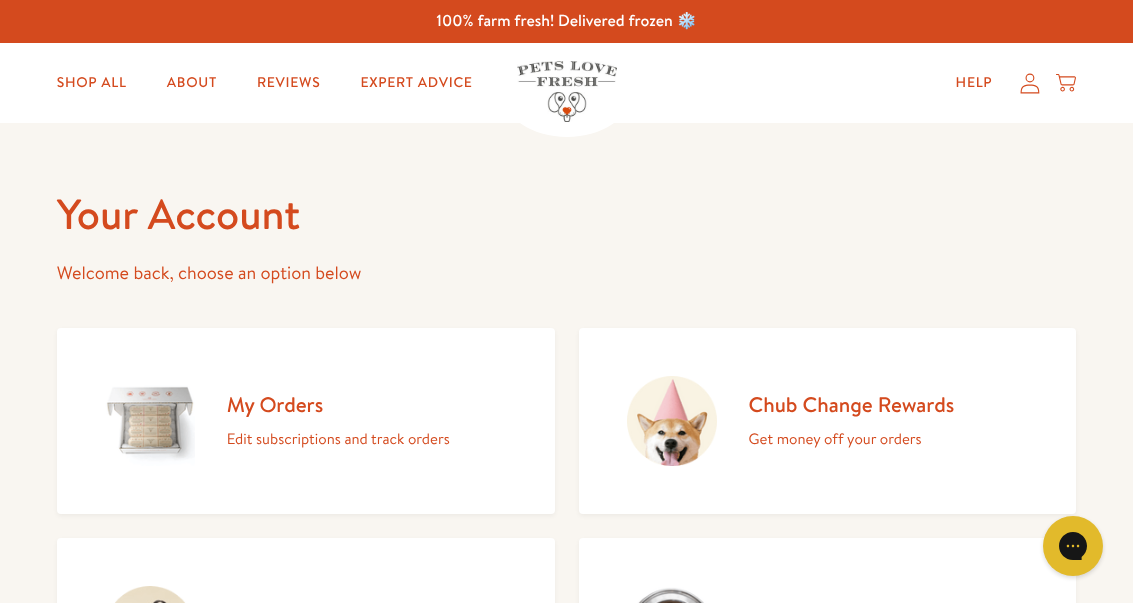 click on "My Orders" at bounding box center [338, 404] 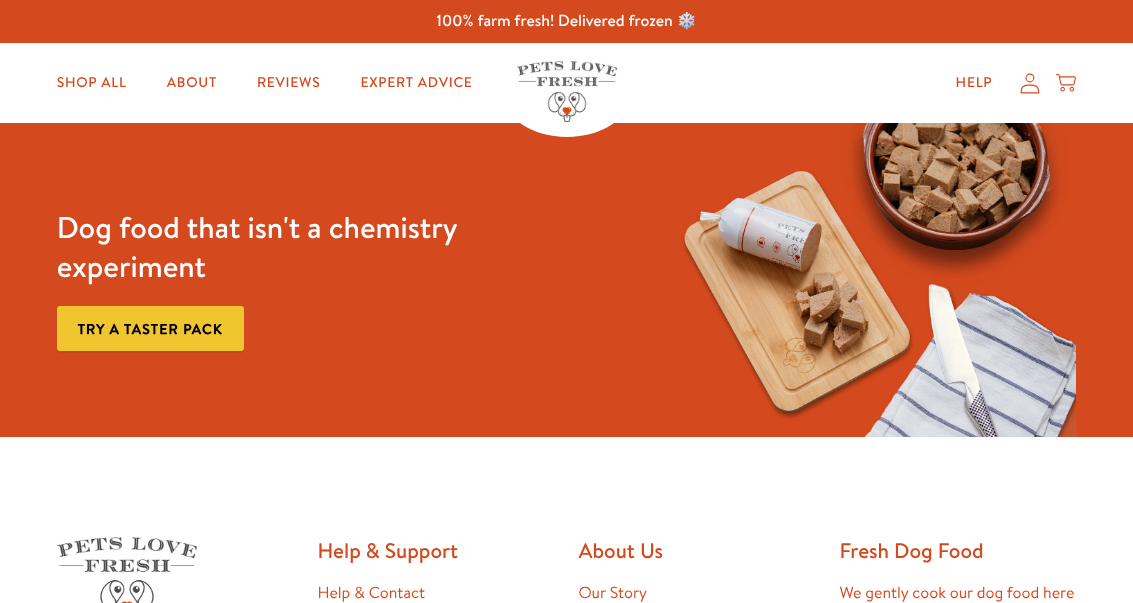 scroll, scrollTop: 0, scrollLeft: 0, axis: both 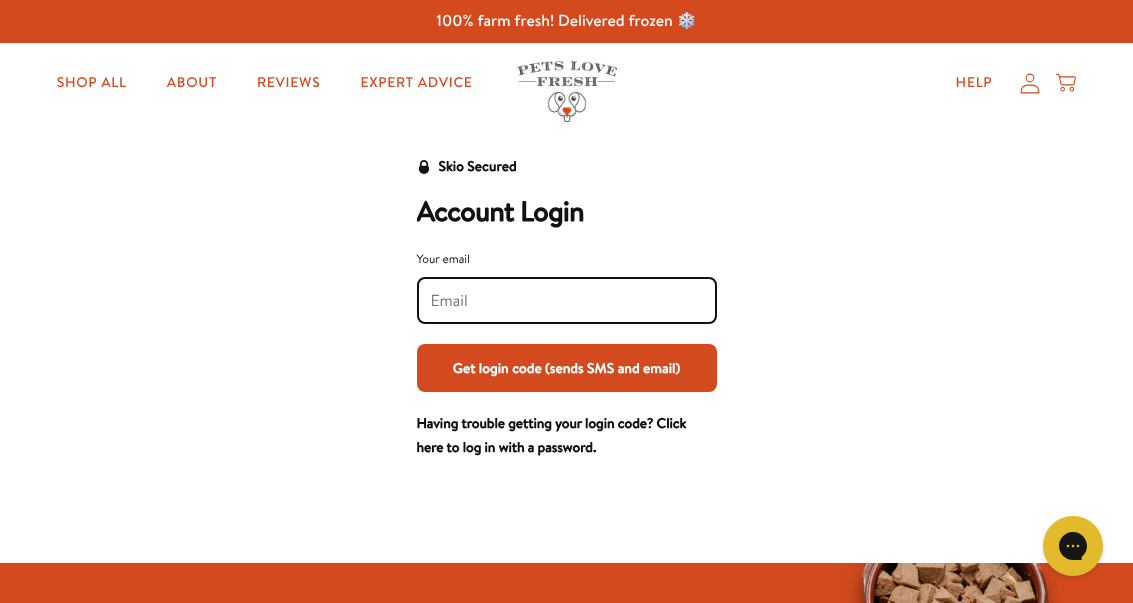 click at bounding box center (567, 300) 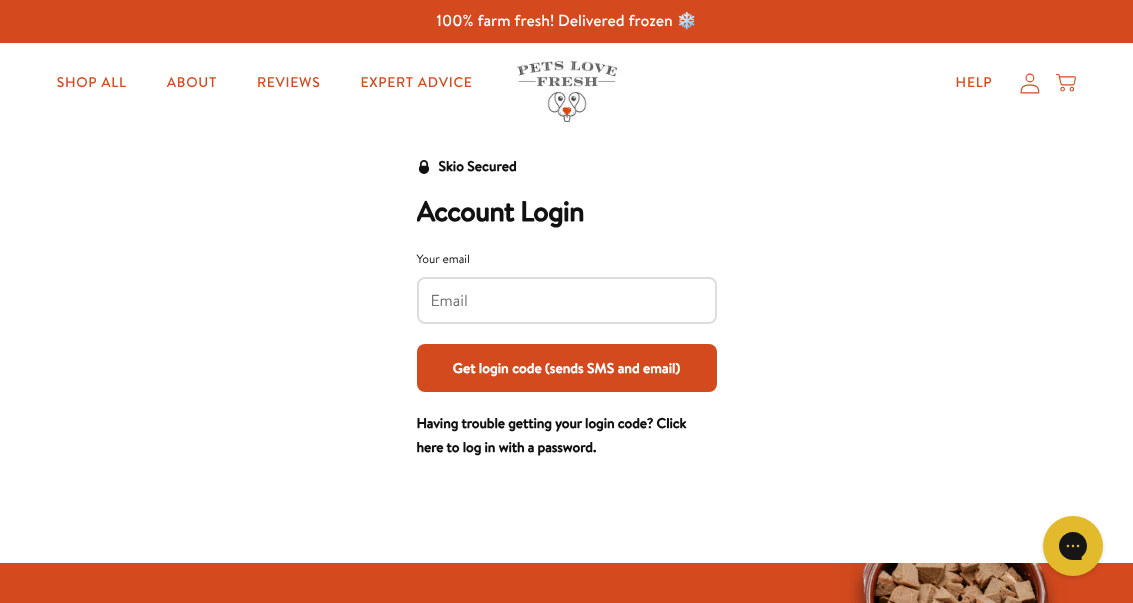 click on "Your email" at bounding box center (567, 301) 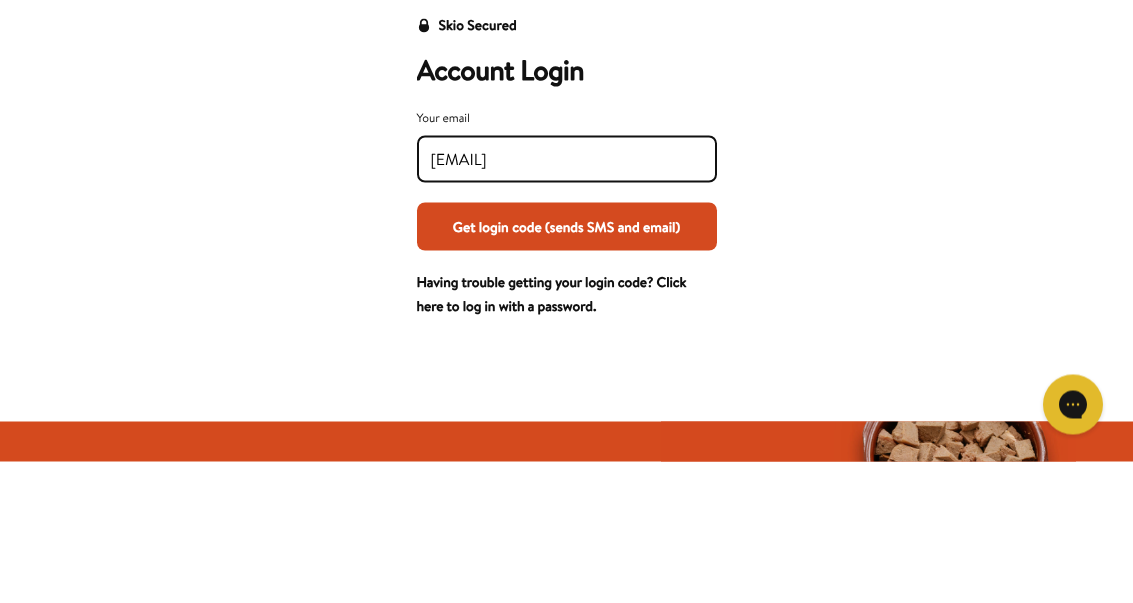 scroll, scrollTop: 142, scrollLeft: 0, axis: vertical 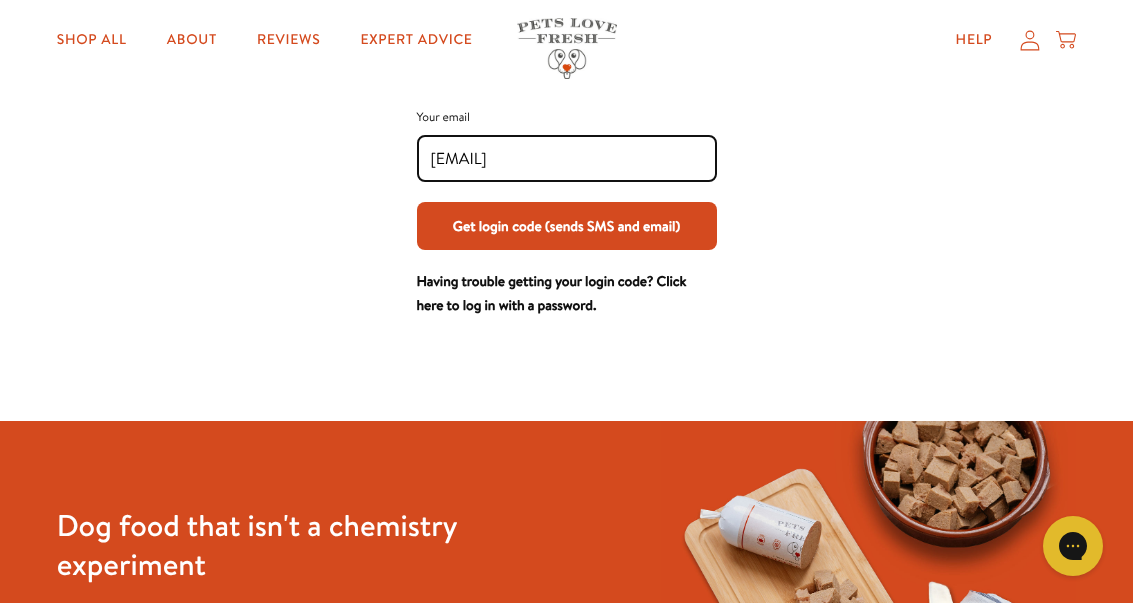 type on "[EMAIL]" 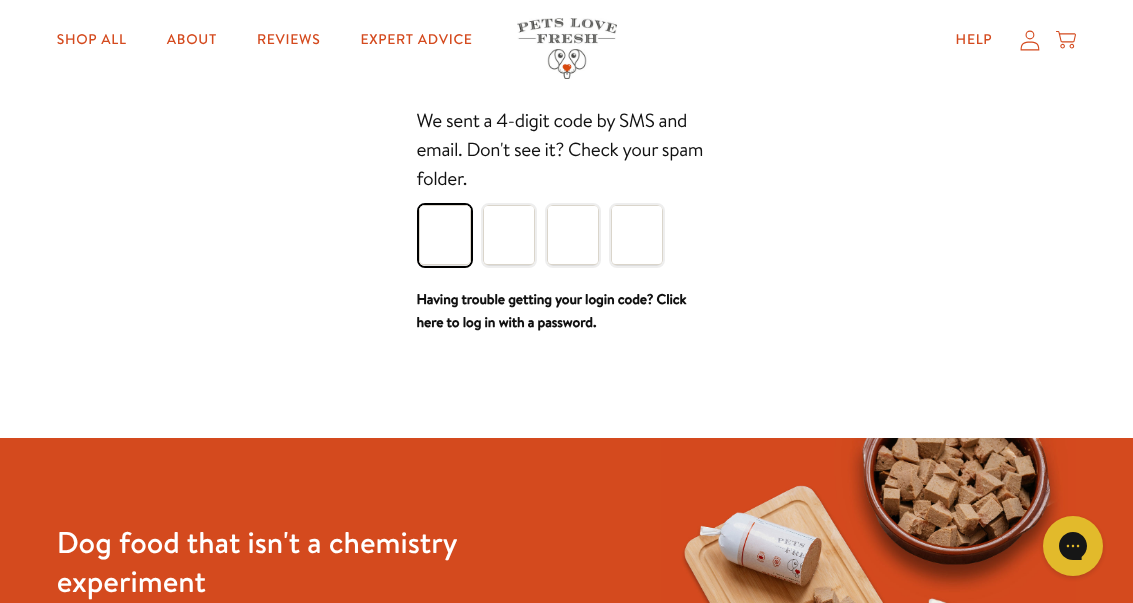 click at bounding box center [445, 235] 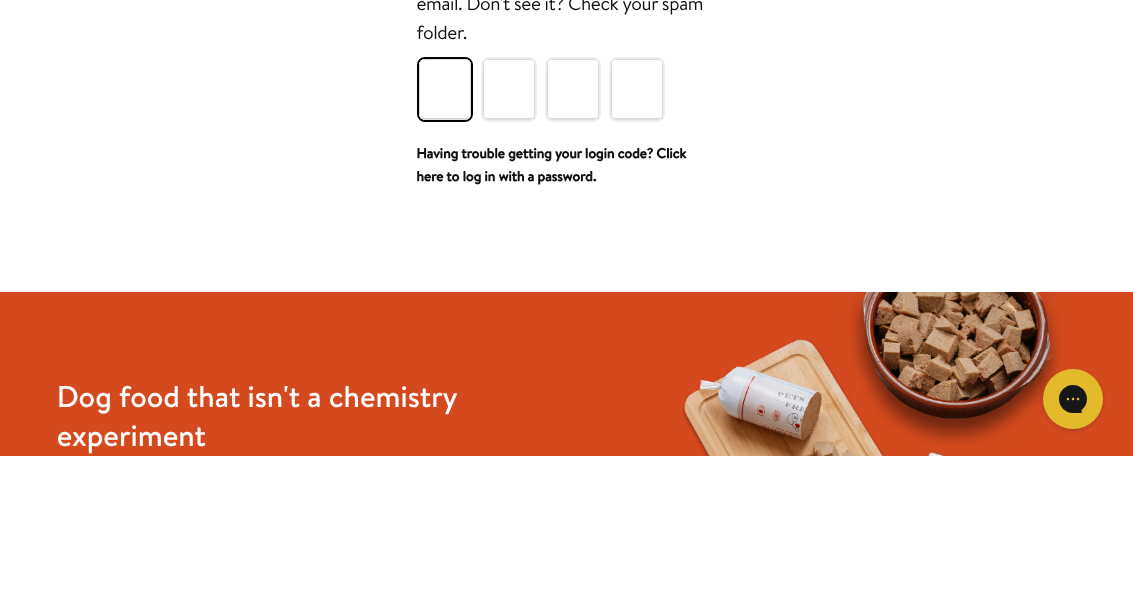type on "5" 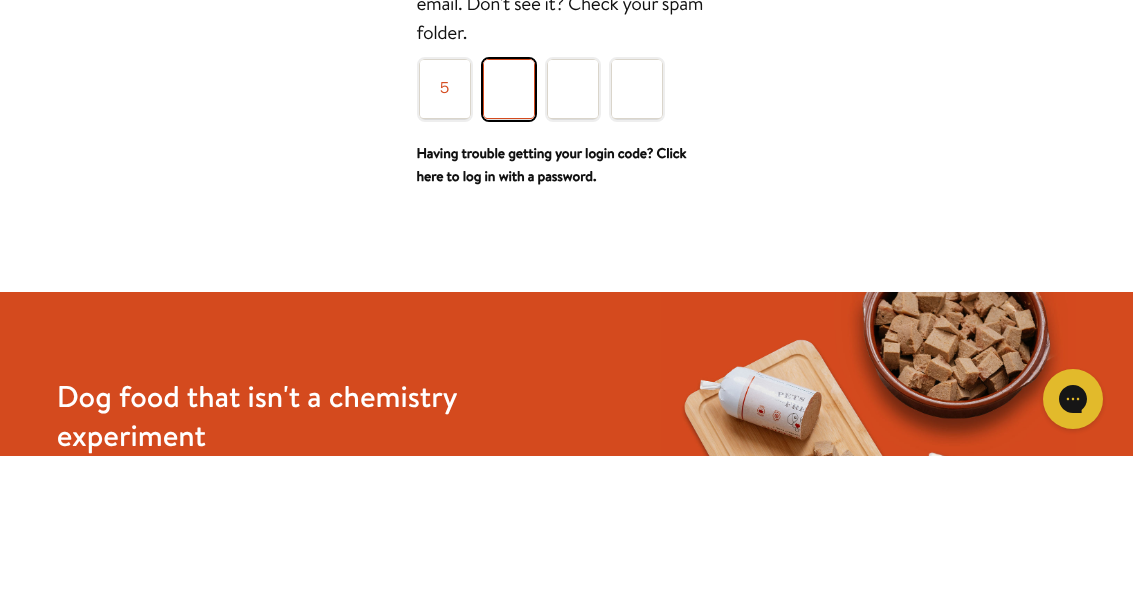 type on "7" 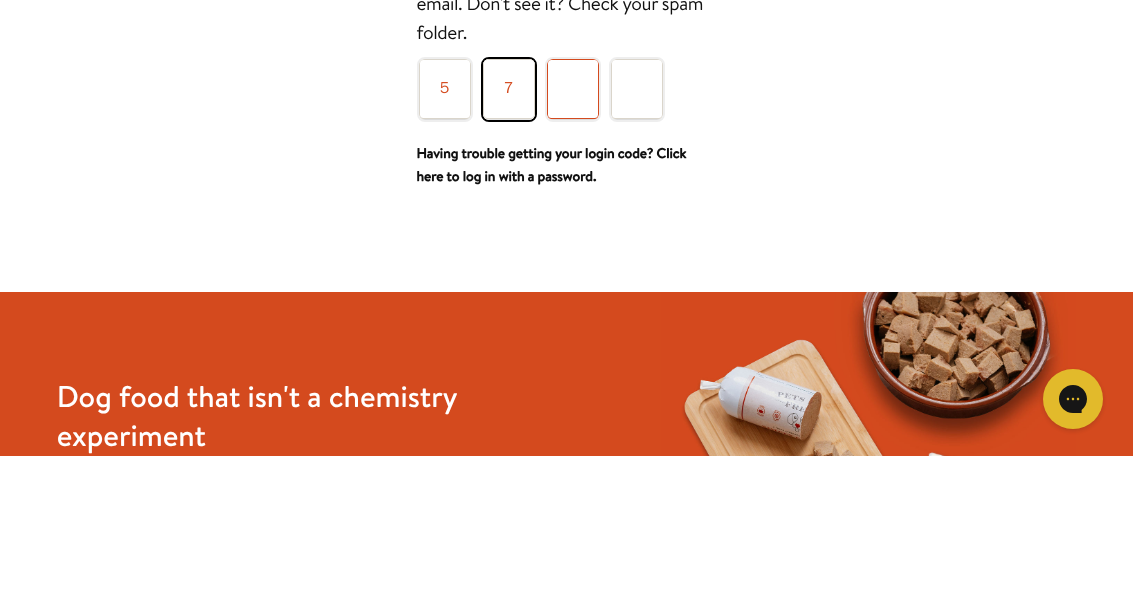 type on "7" 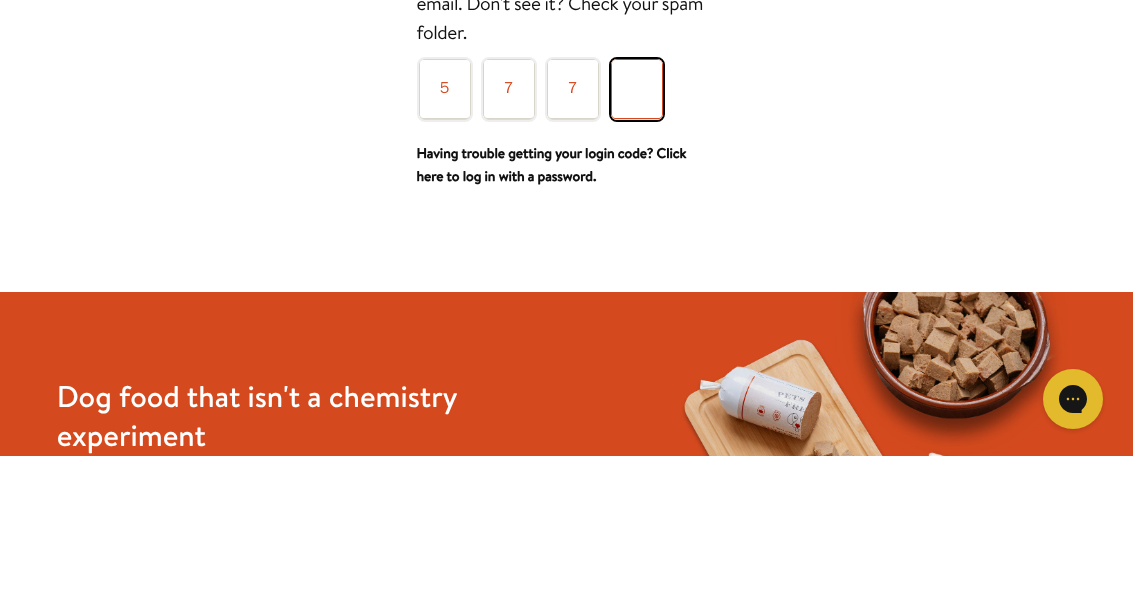 type on "0" 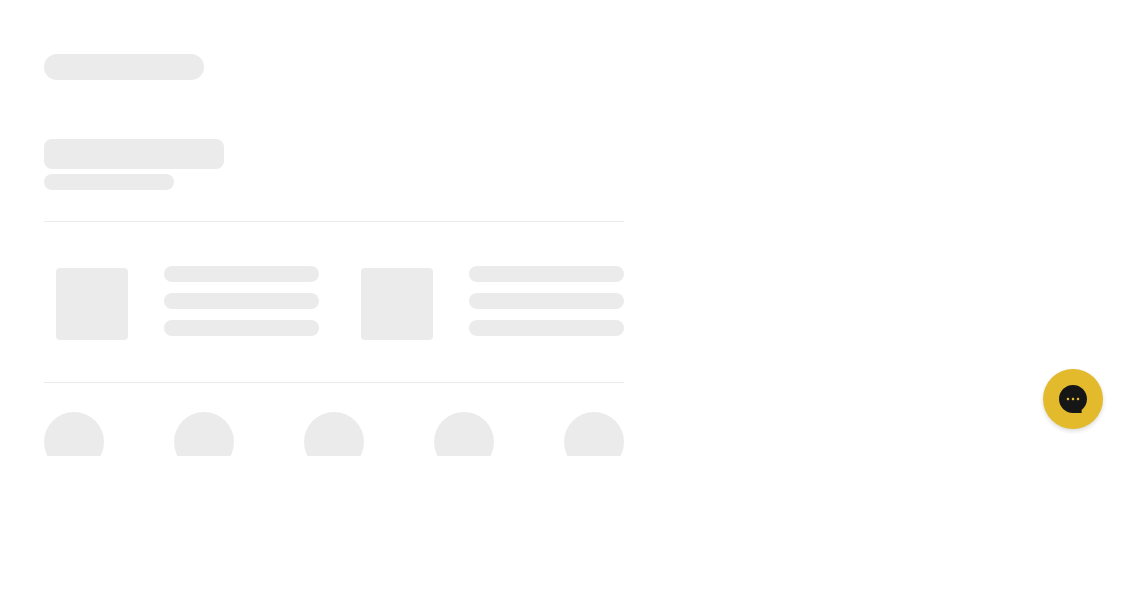 scroll, scrollTop: 0, scrollLeft: 0, axis: both 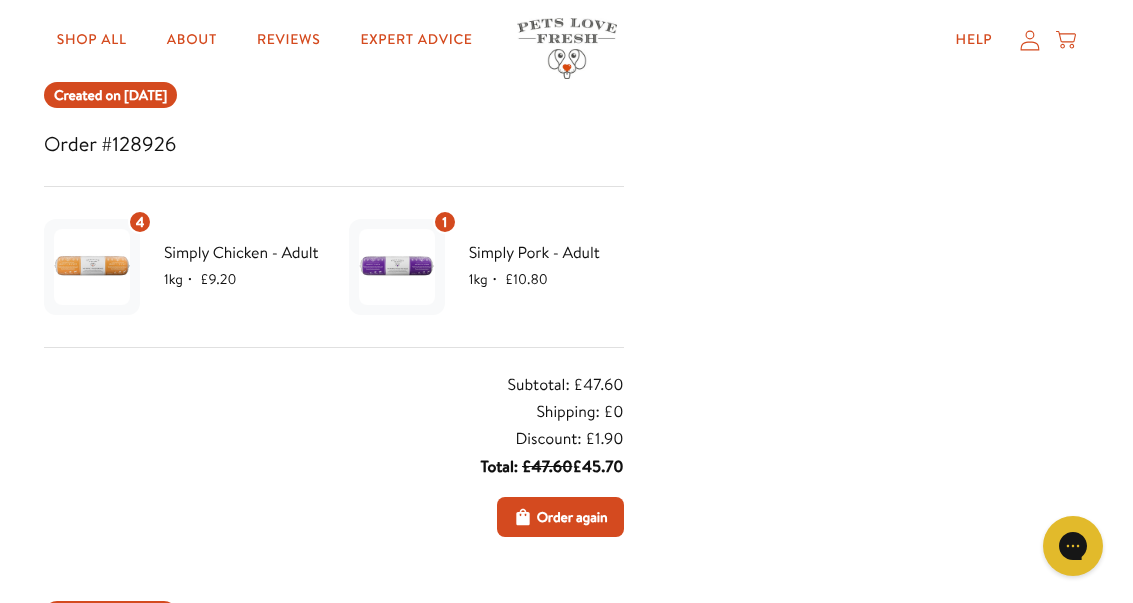 click on "Order again" at bounding box center [560, 517] 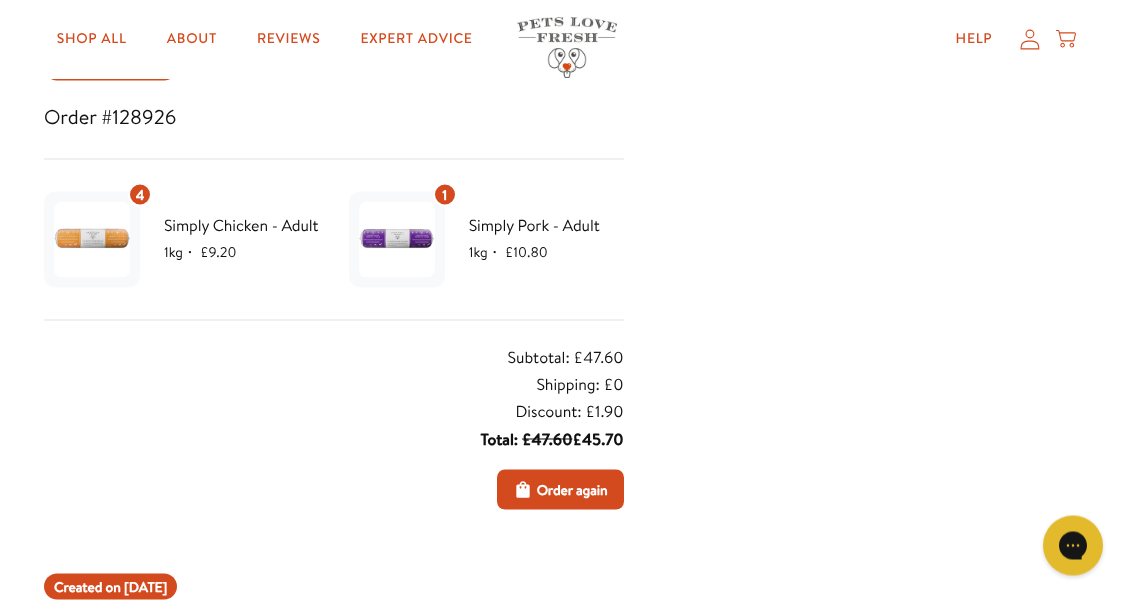 scroll, scrollTop: 297, scrollLeft: 0, axis: vertical 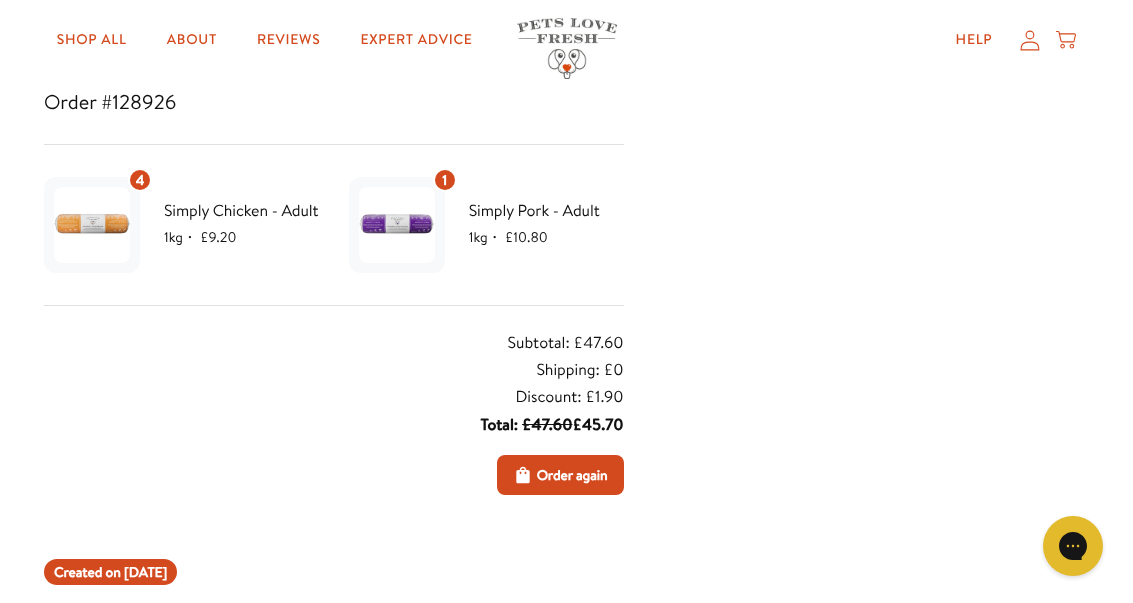 click on "Order again" at bounding box center [572, 475] 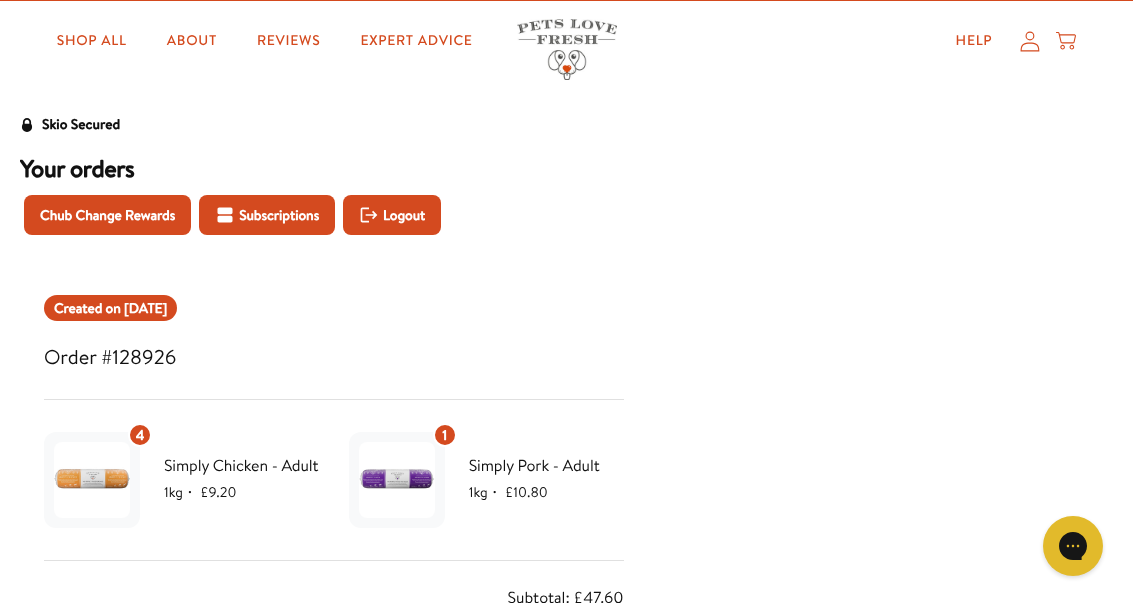 scroll, scrollTop: 0, scrollLeft: 0, axis: both 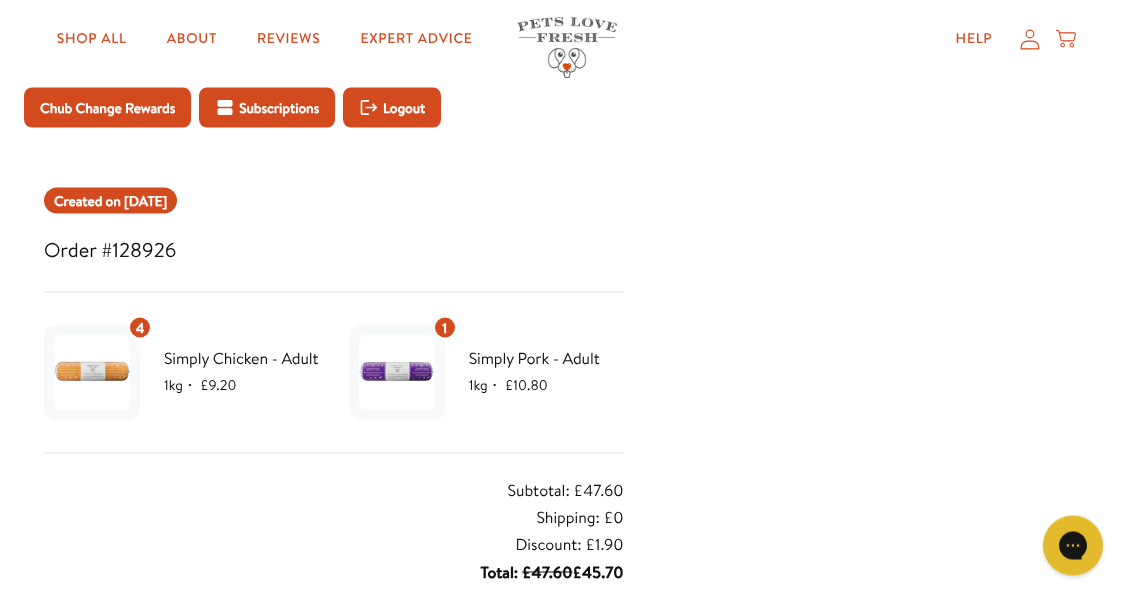 click on "Order again" at bounding box center (572, 623) 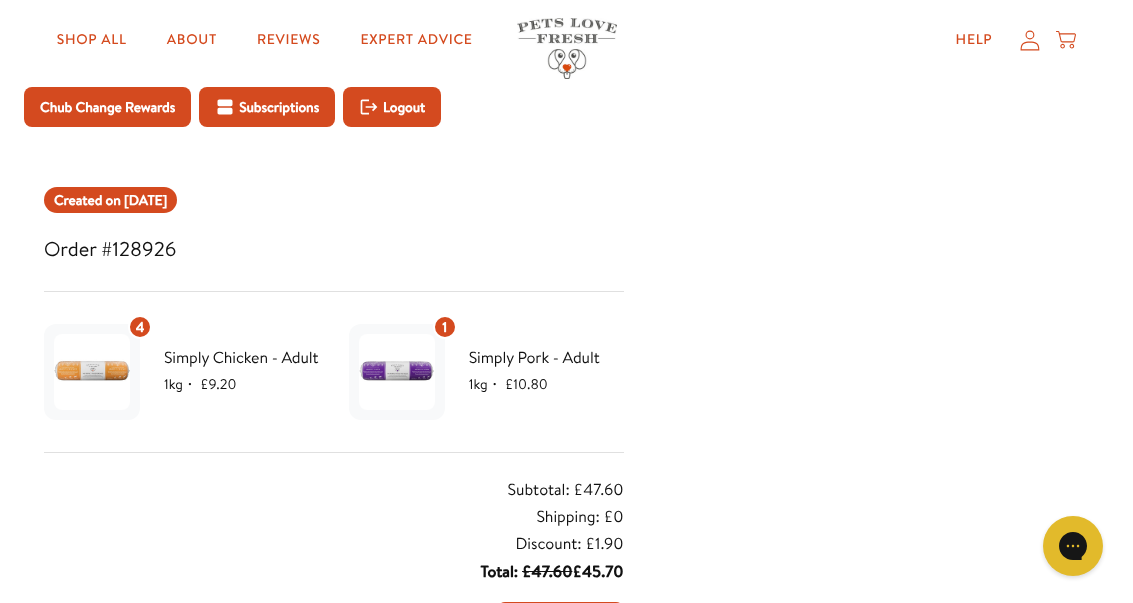 click on "Order again" at bounding box center [572, 622] 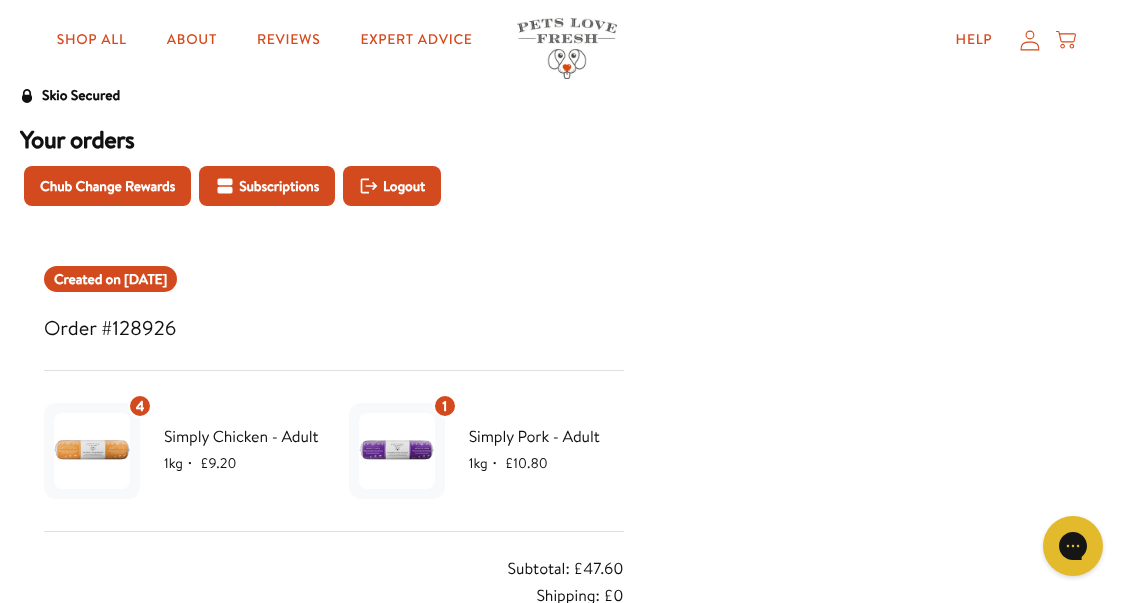 scroll, scrollTop: 0, scrollLeft: 0, axis: both 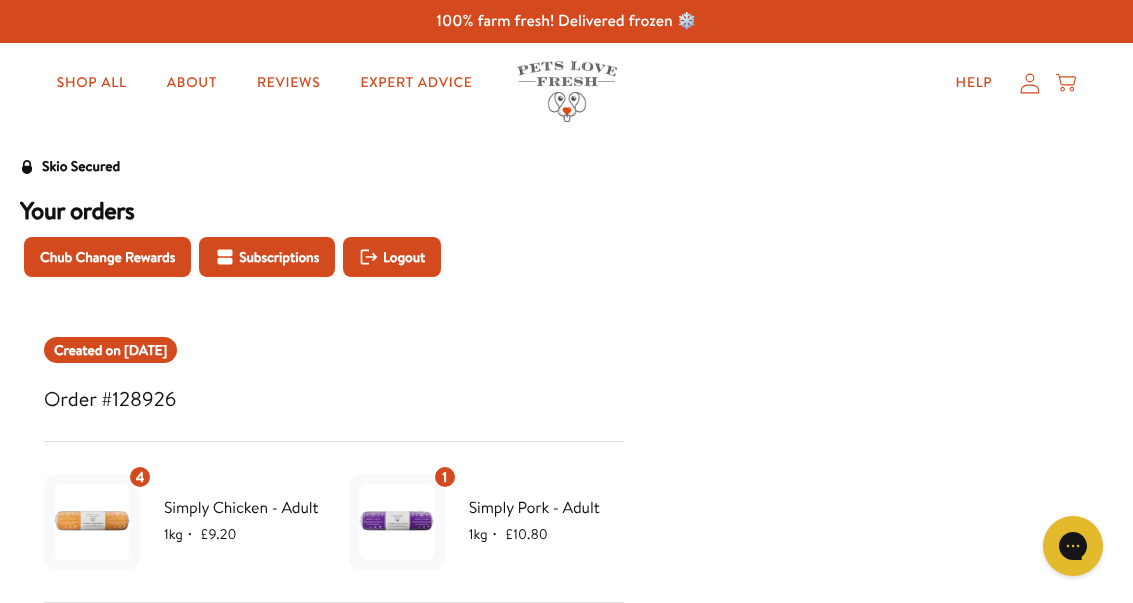 click on "Shop All" at bounding box center [92, 83] 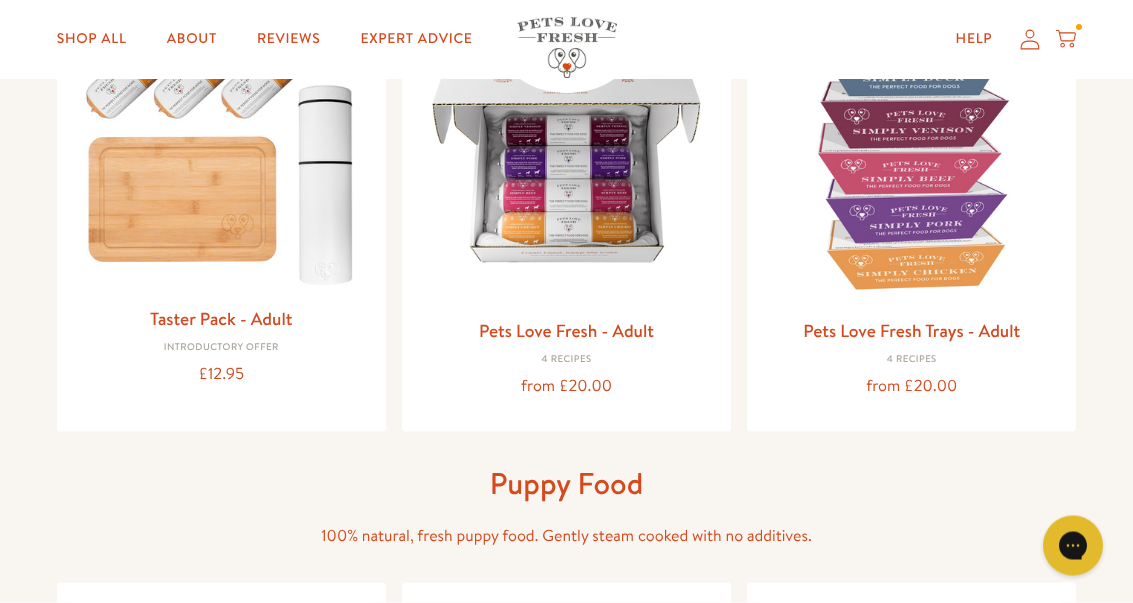 scroll, scrollTop: 251, scrollLeft: 0, axis: vertical 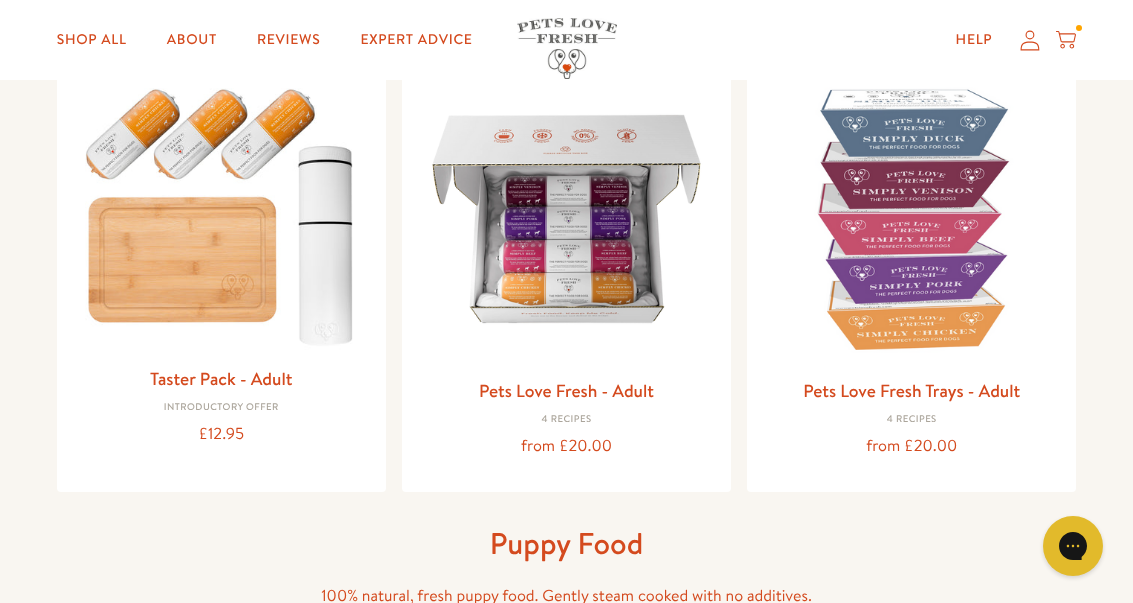 click on "Shop All" at bounding box center (92, 40) 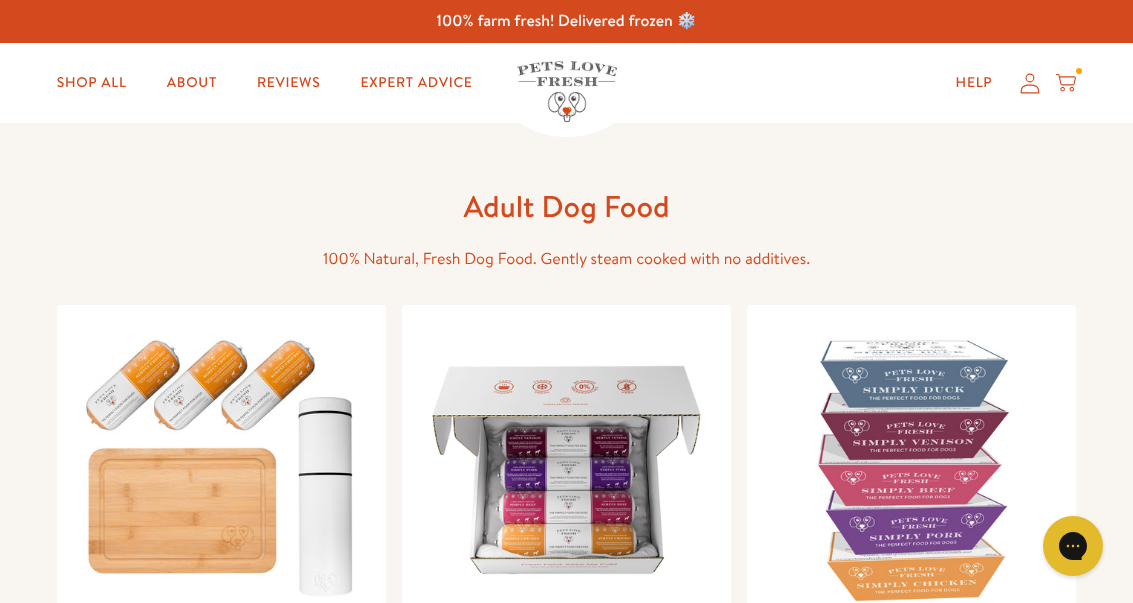 scroll, scrollTop: 0, scrollLeft: 0, axis: both 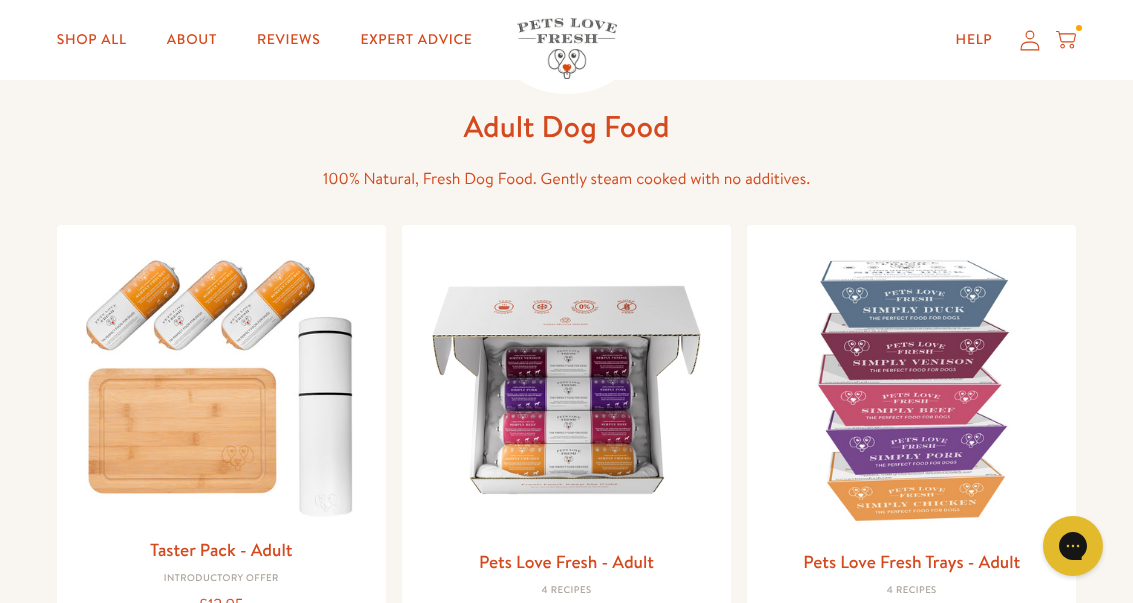 click at bounding box center (566, 389) 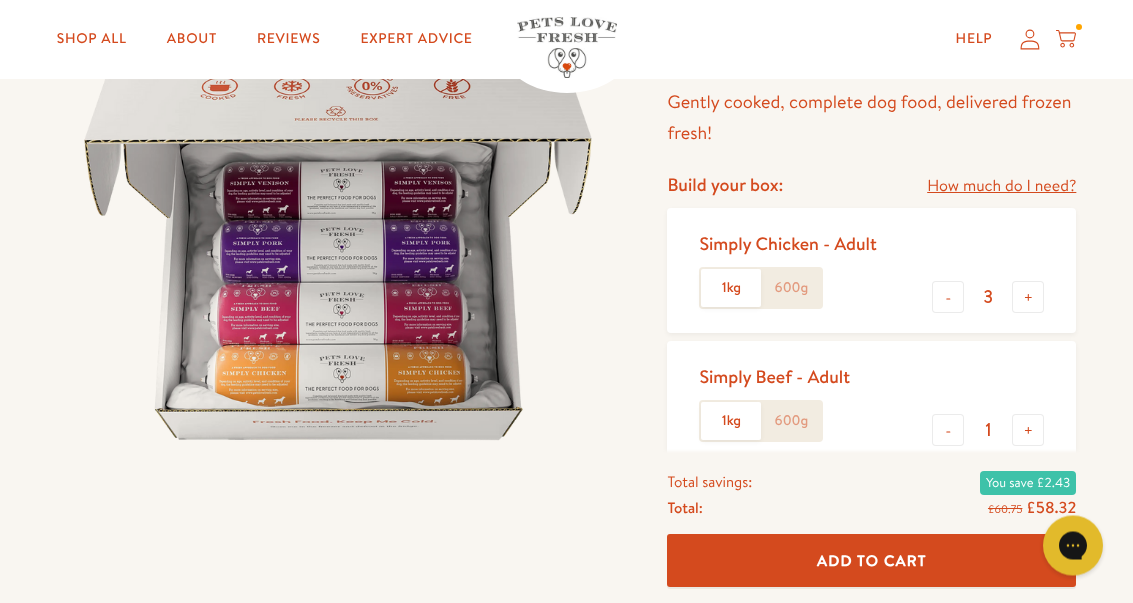 scroll, scrollTop: 225, scrollLeft: 0, axis: vertical 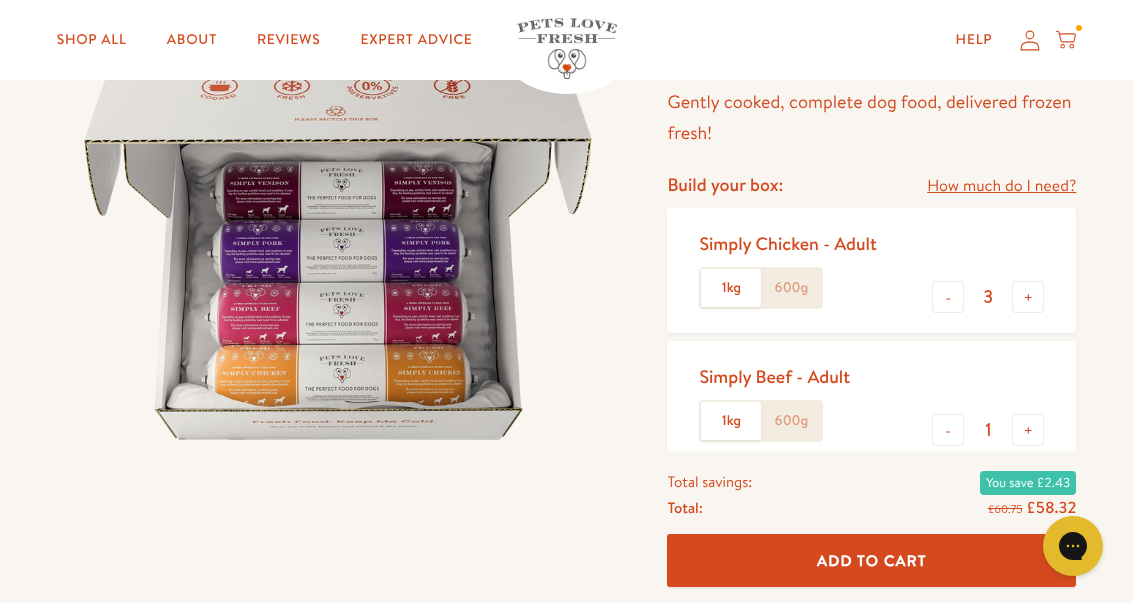 click on "+" at bounding box center (1028, 297) 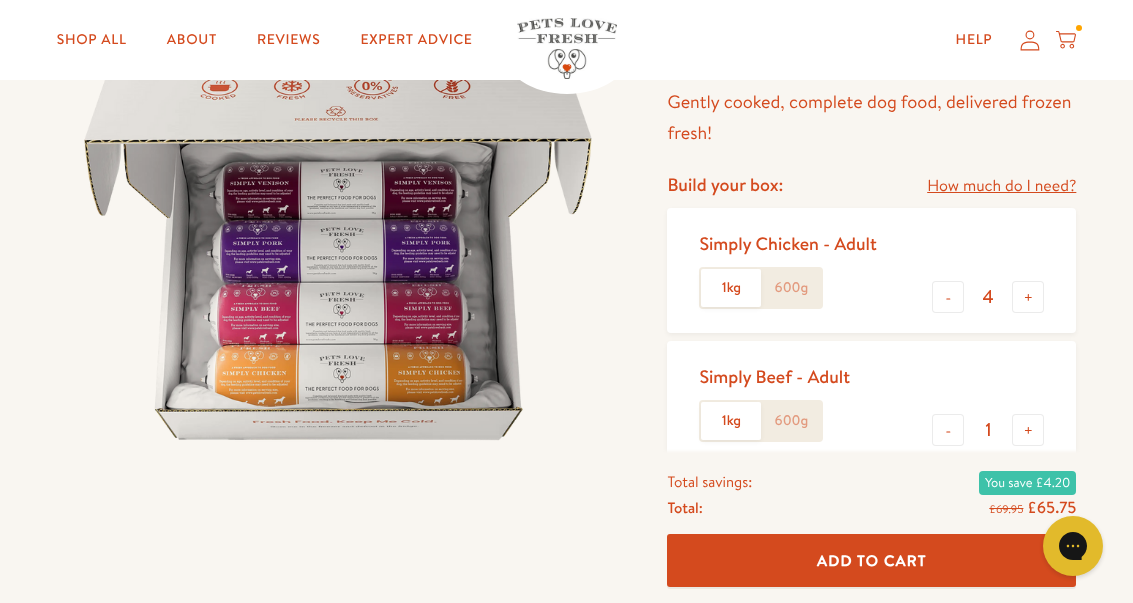 click on "-" at bounding box center (948, 430) 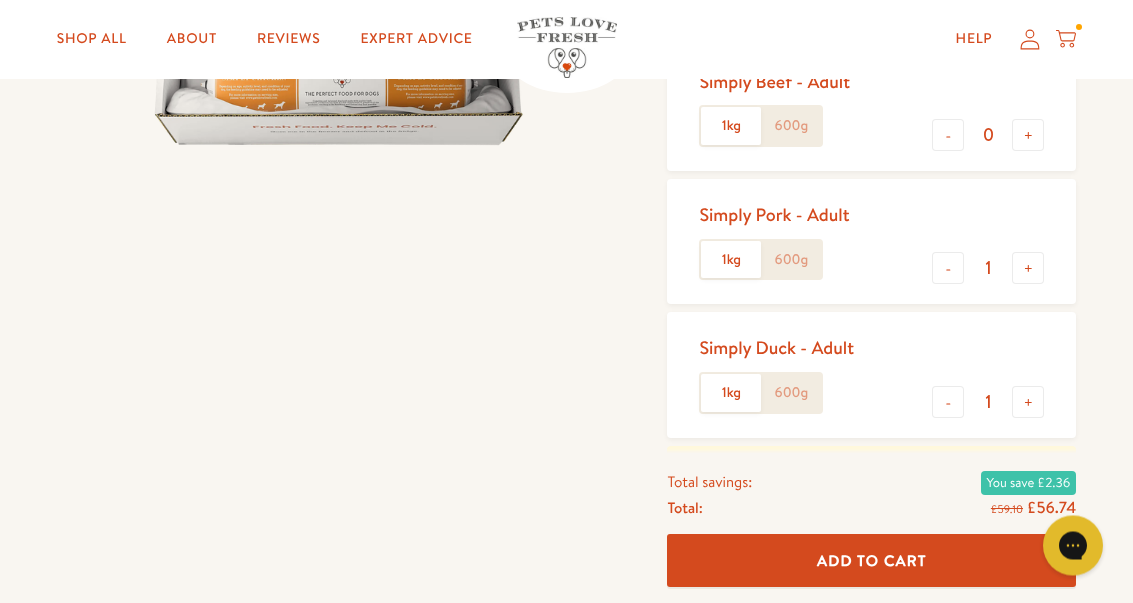 scroll, scrollTop: 533, scrollLeft: 0, axis: vertical 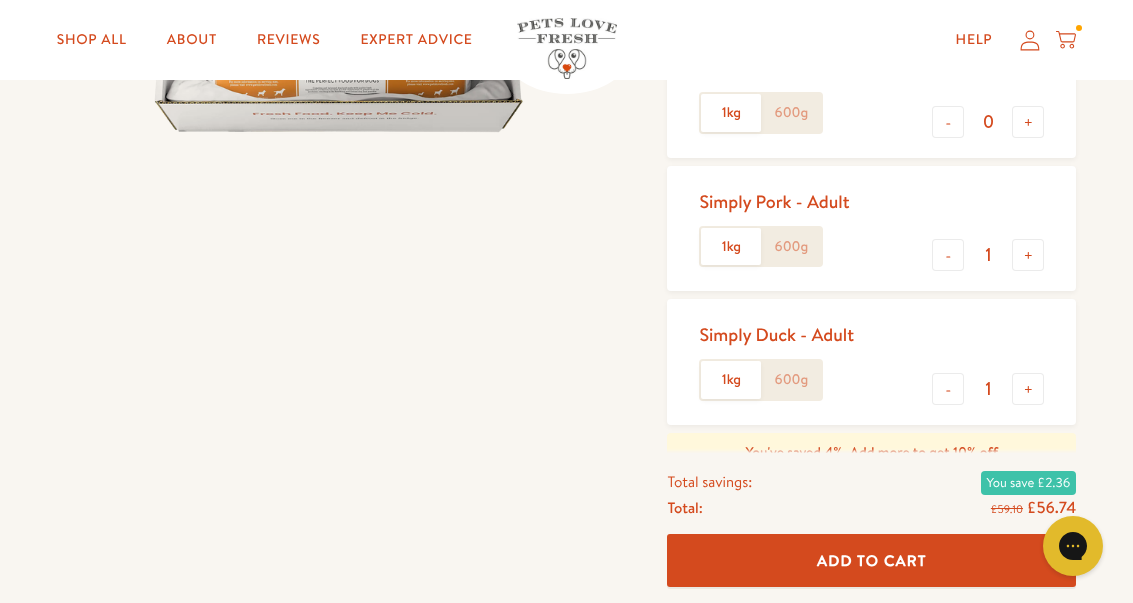 click on "-" at bounding box center [948, 389] 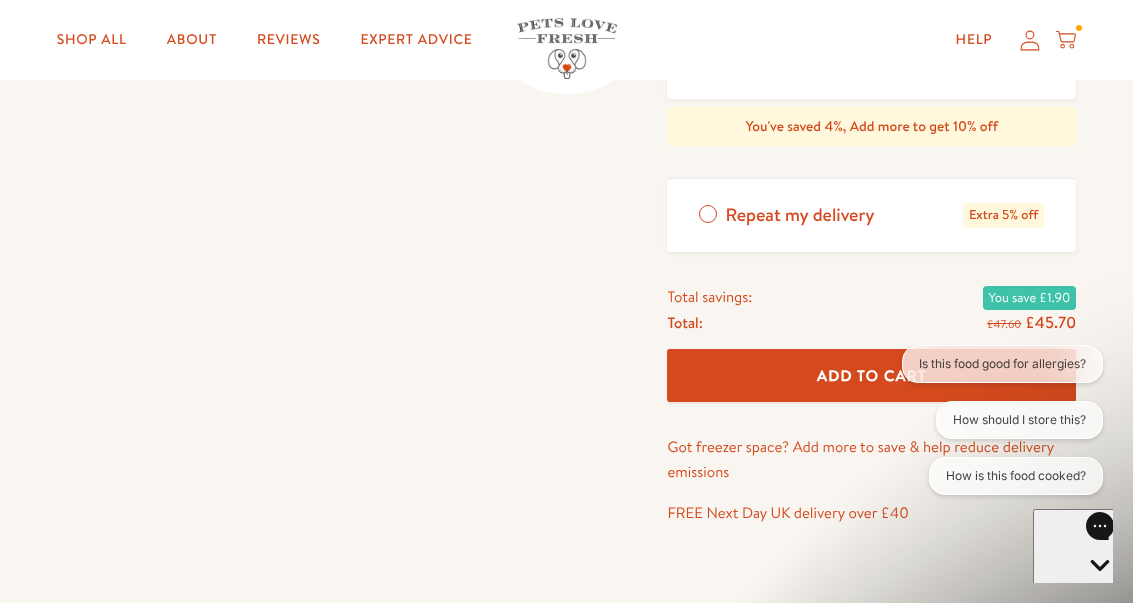scroll, scrollTop: 883, scrollLeft: 0, axis: vertical 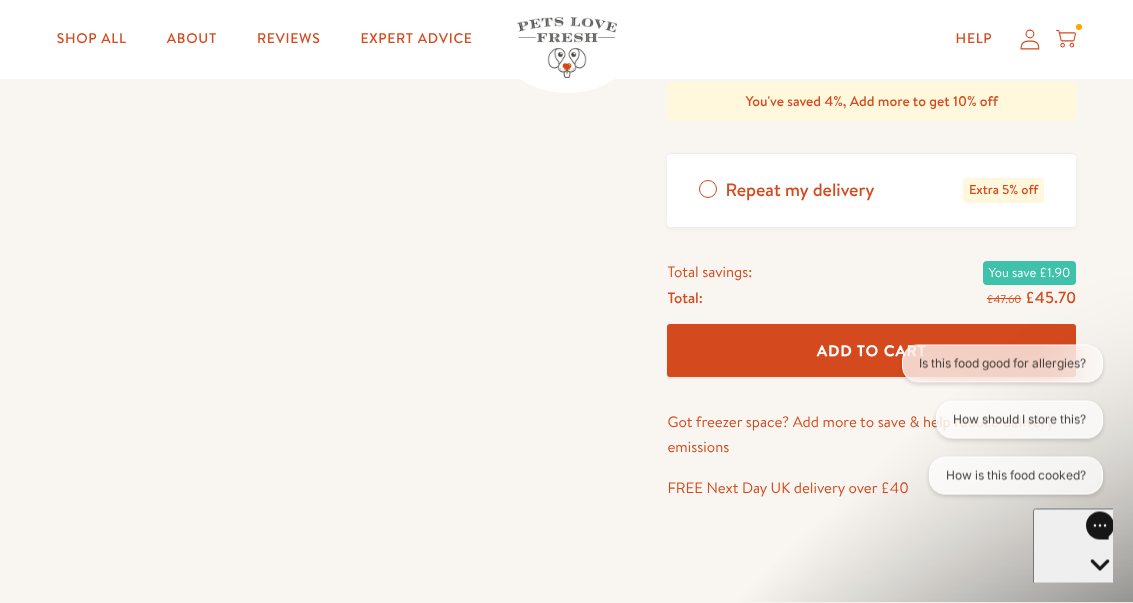 click on "Add To Cart" at bounding box center [871, 351] 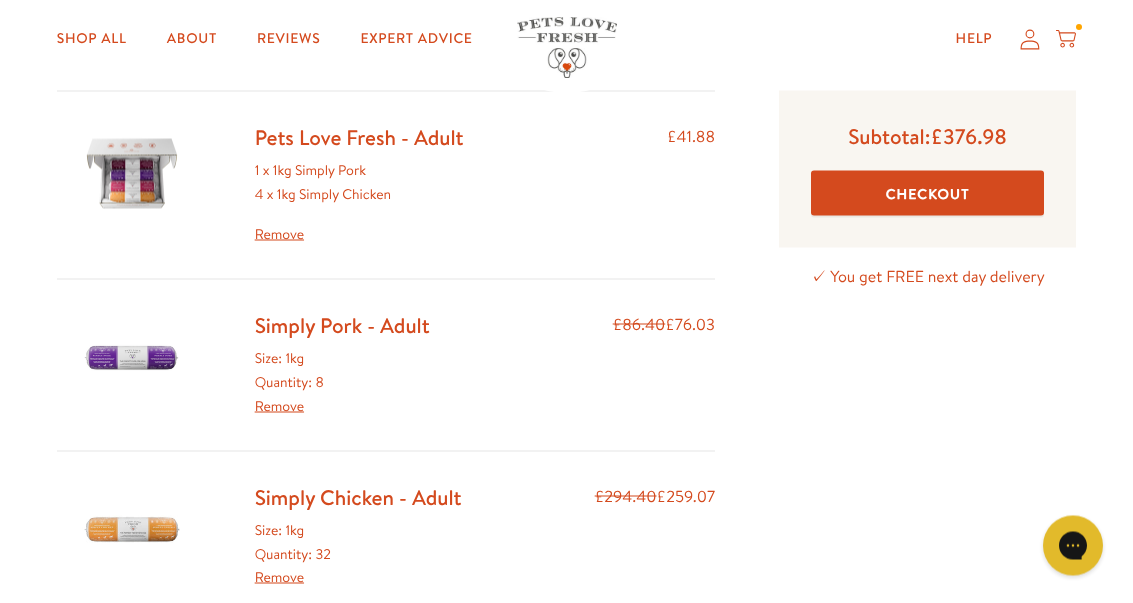 scroll, scrollTop: 139, scrollLeft: 0, axis: vertical 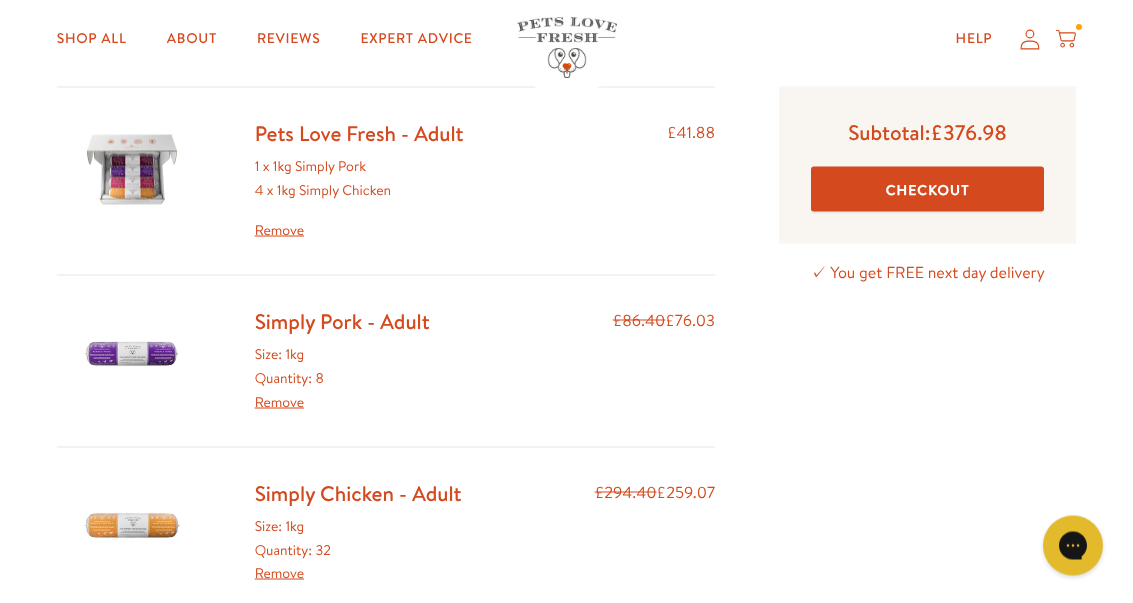 click on "Remove" at bounding box center [359, 231] 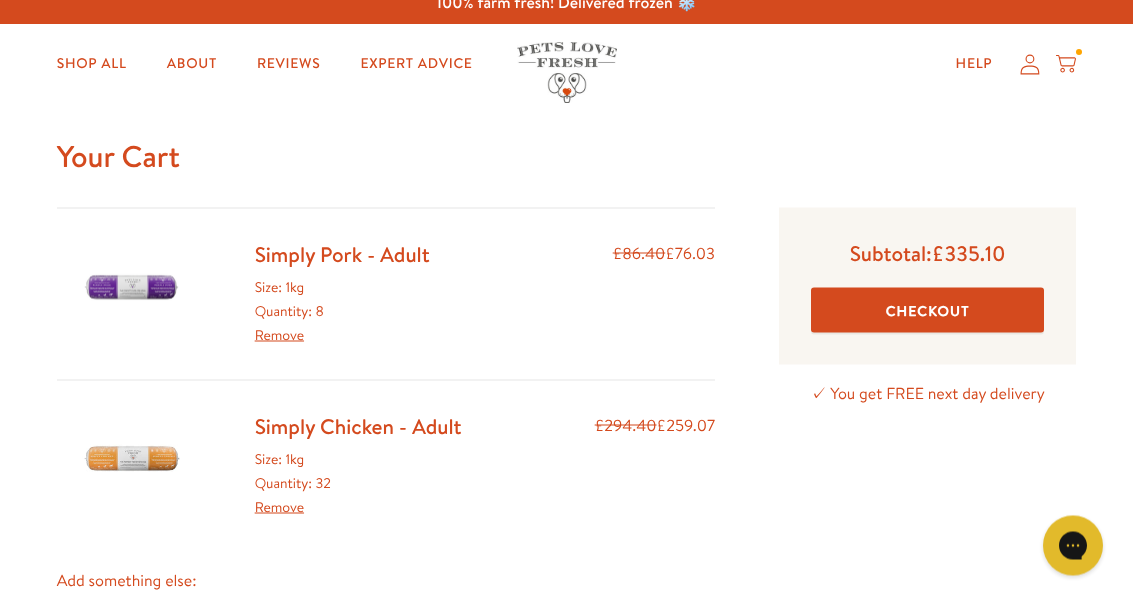 scroll, scrollTop: 19, scrollLeft: 0, axis: vertical 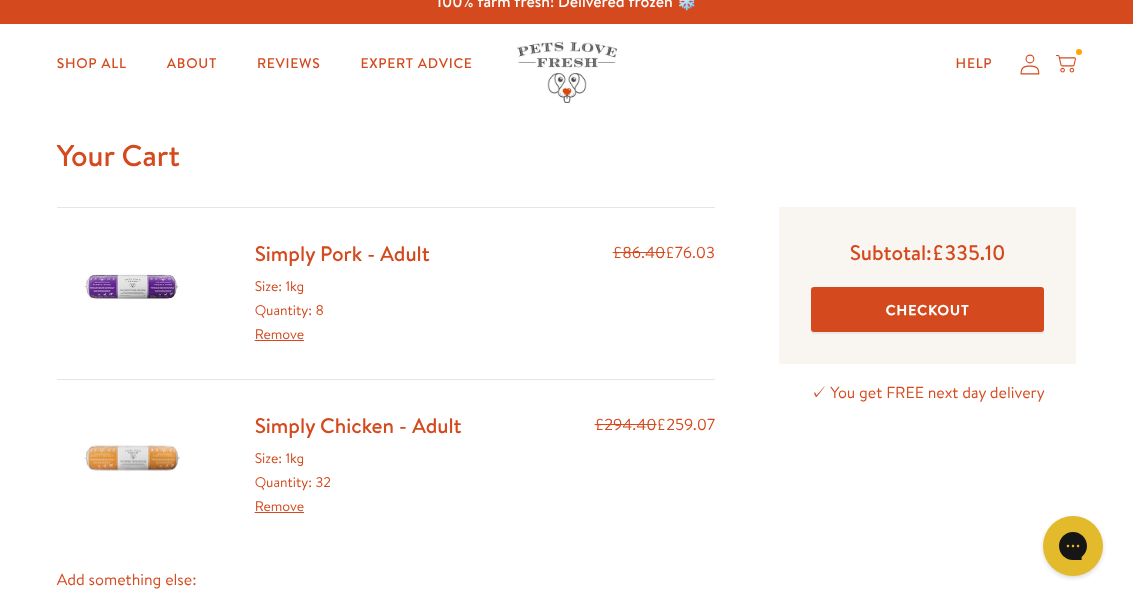 click on "Remove" at bounding box center [279, 334] 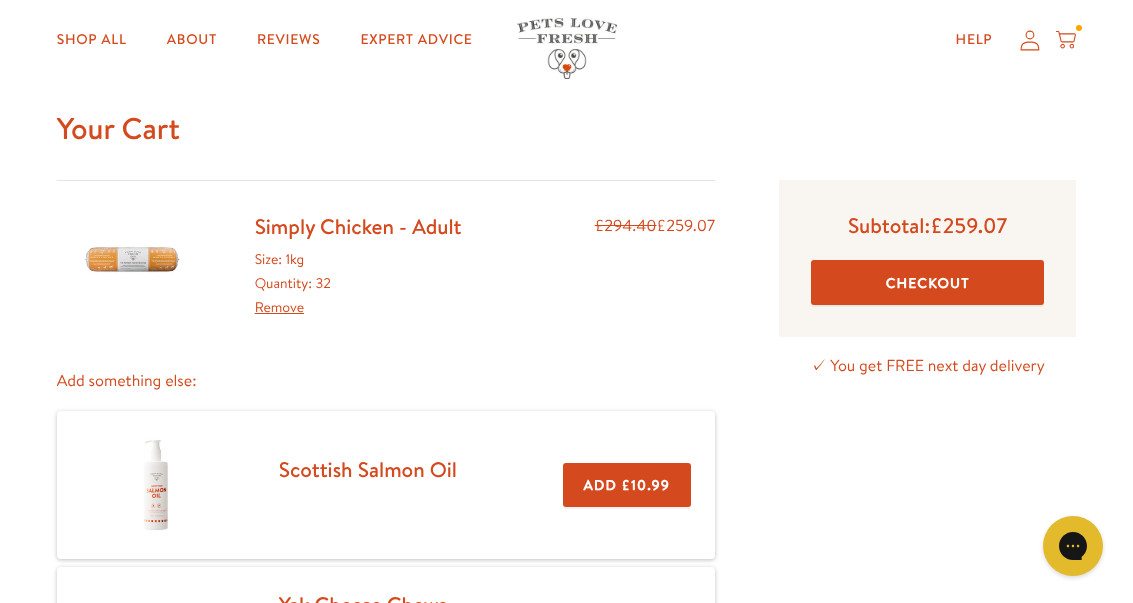 scroll, scrollTop: 59, scrollLeft: 0, axis: vertical 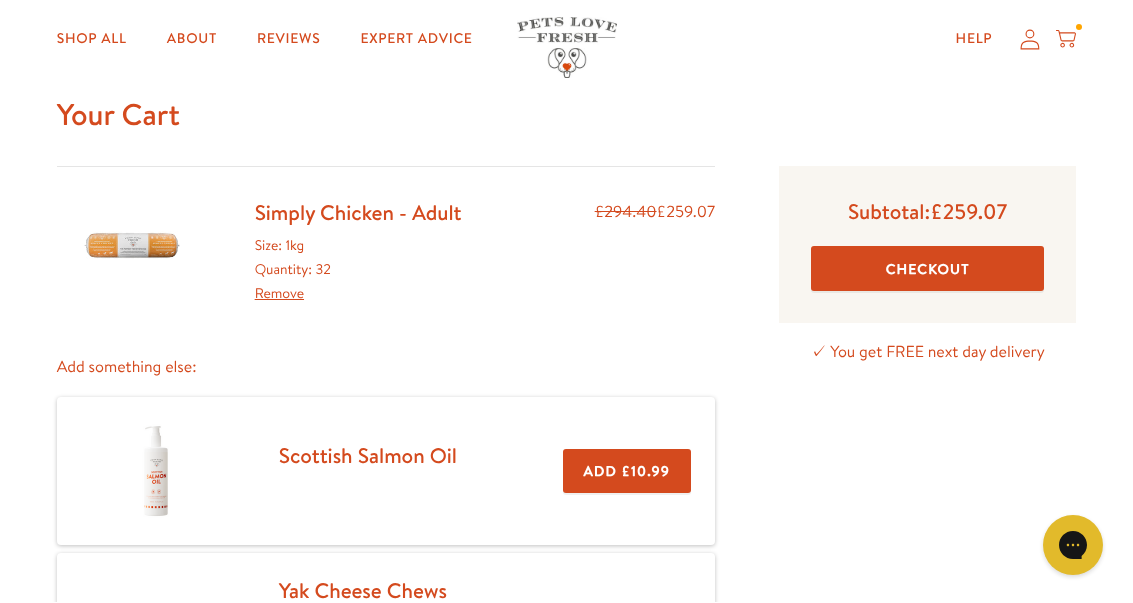 click on "Remove" at bounding box center [279, 294] 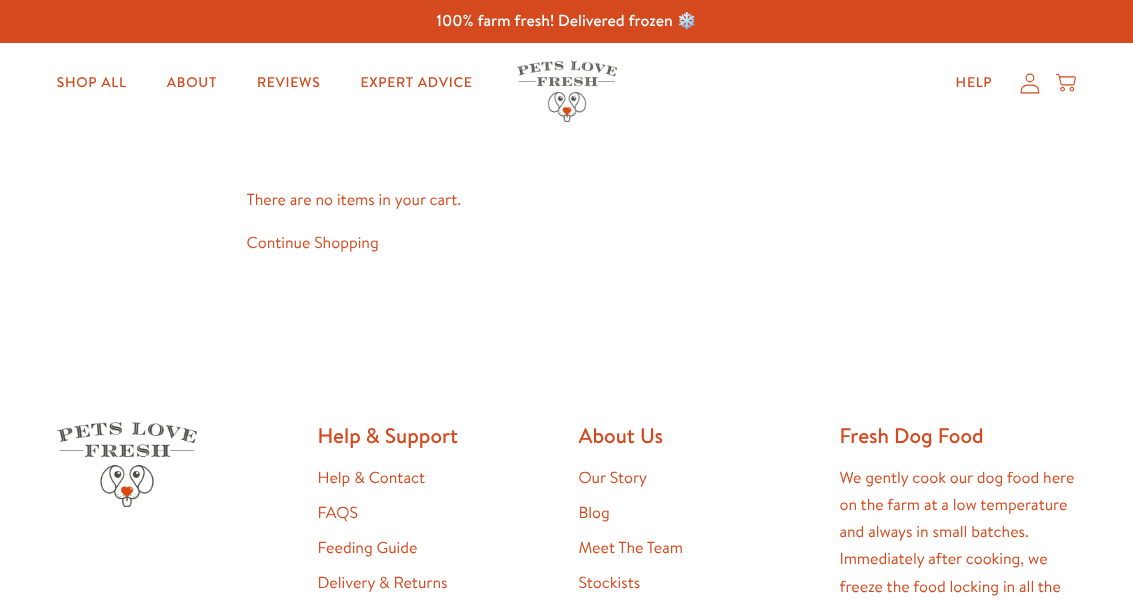 scroll, scrollTop: 0, scrollLeft: 0, axis: both 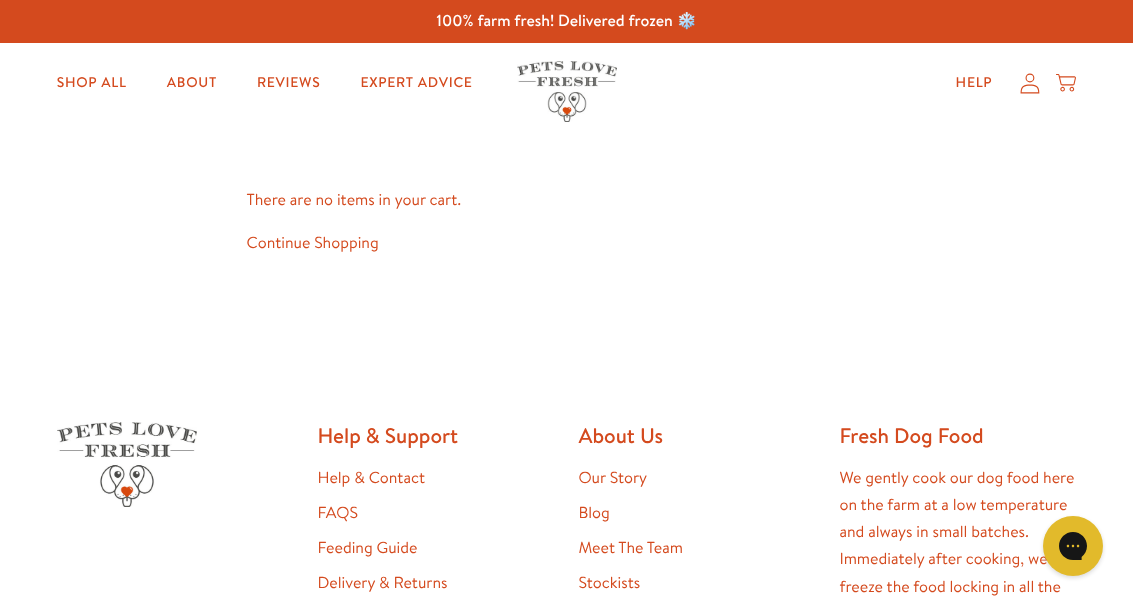 click on "Shop All" at bounding box center [92, 83] 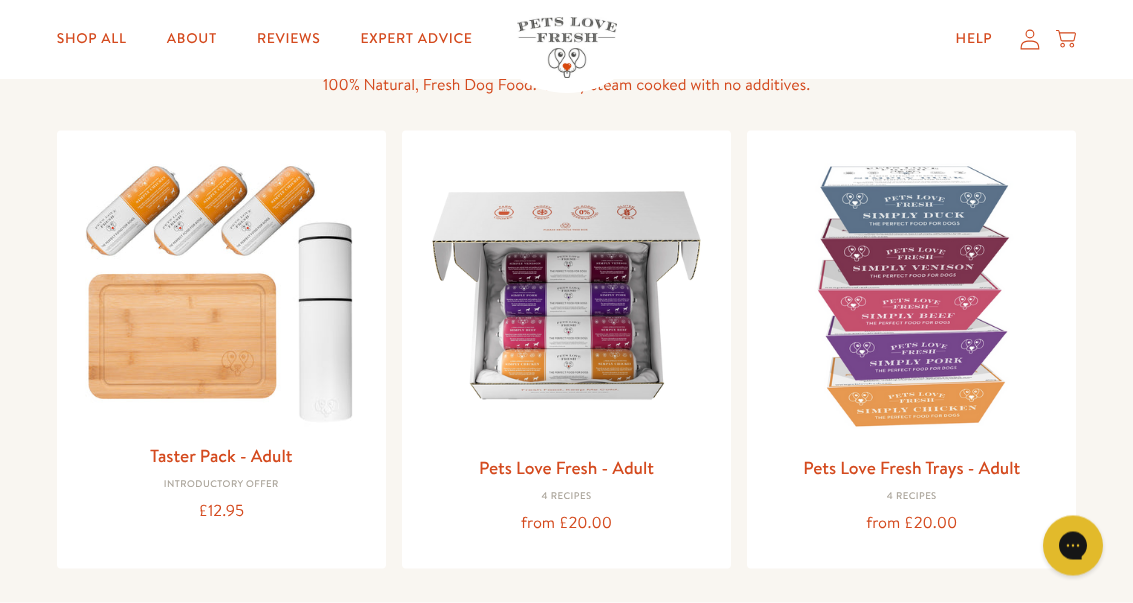 scroll, scrollTop: 175, scrollLeft: 0, axis: vertical 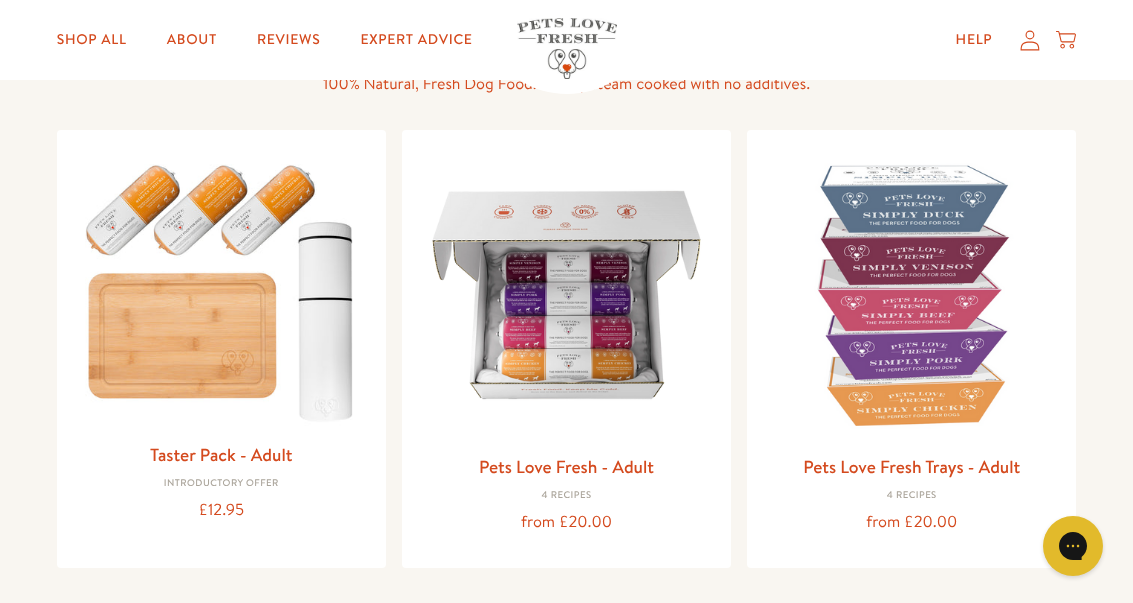 click at bounding box center [566, 294] 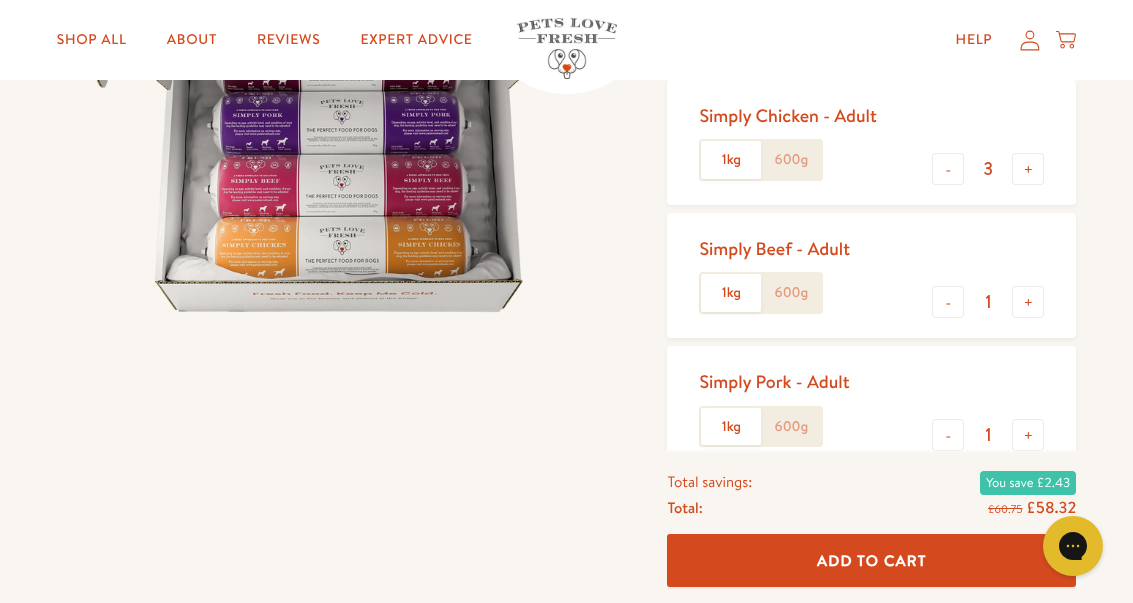 scroll, scrollTop: 351, scrollLeft: 0, axis: vertical 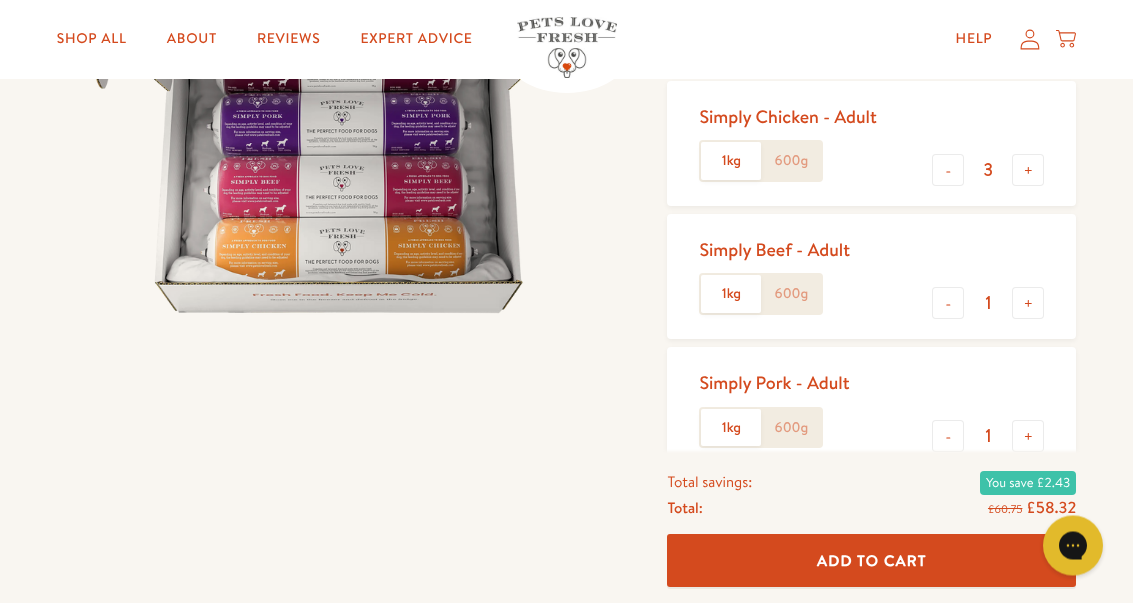 click on "3" at bounding box center [988, 171] 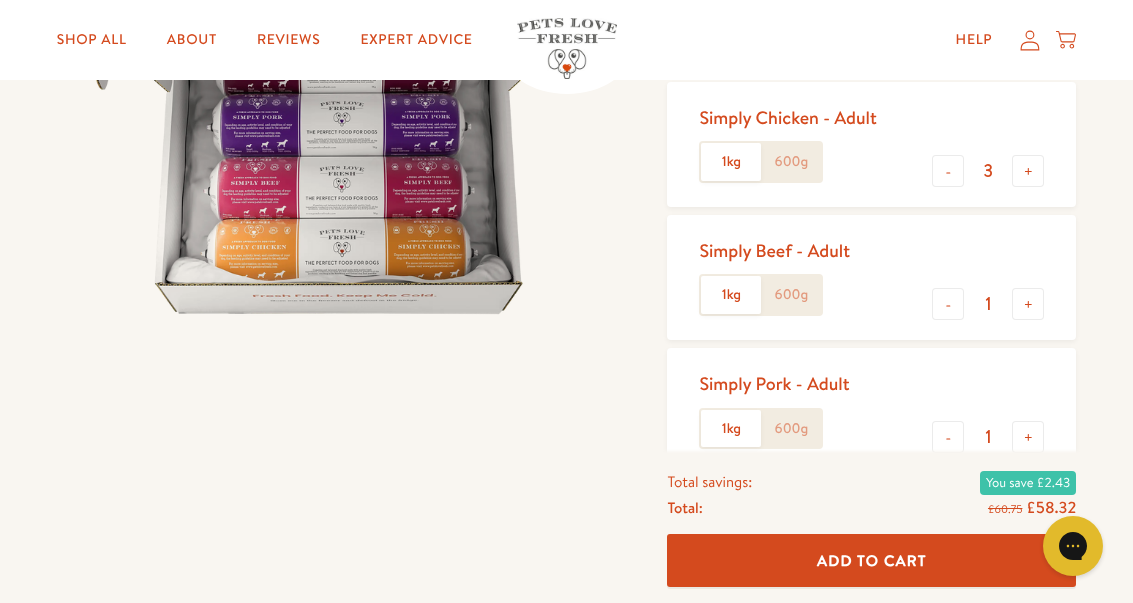 click on "+" at bounding box center (1028, 171) 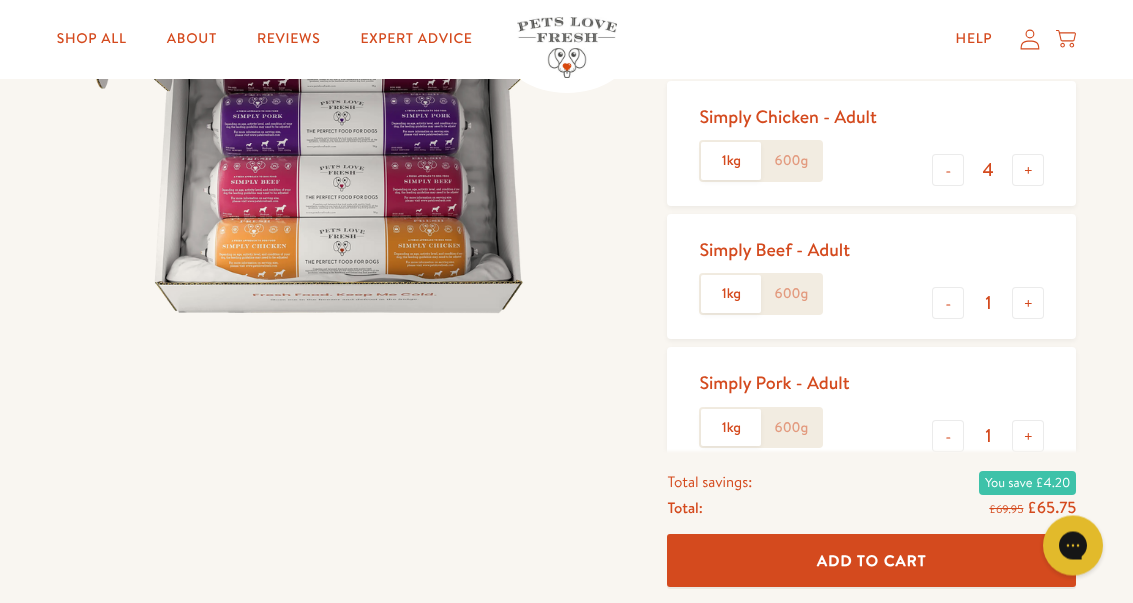 click on "-" at bounding box center [948, 304] 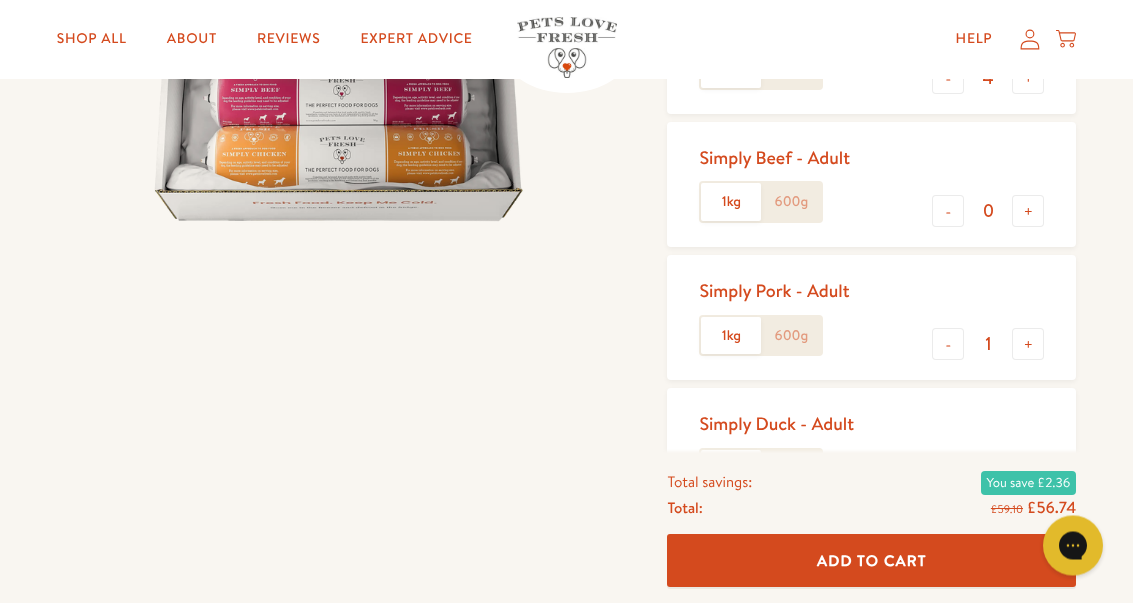 click on "-" at bounding box center (948, 479) 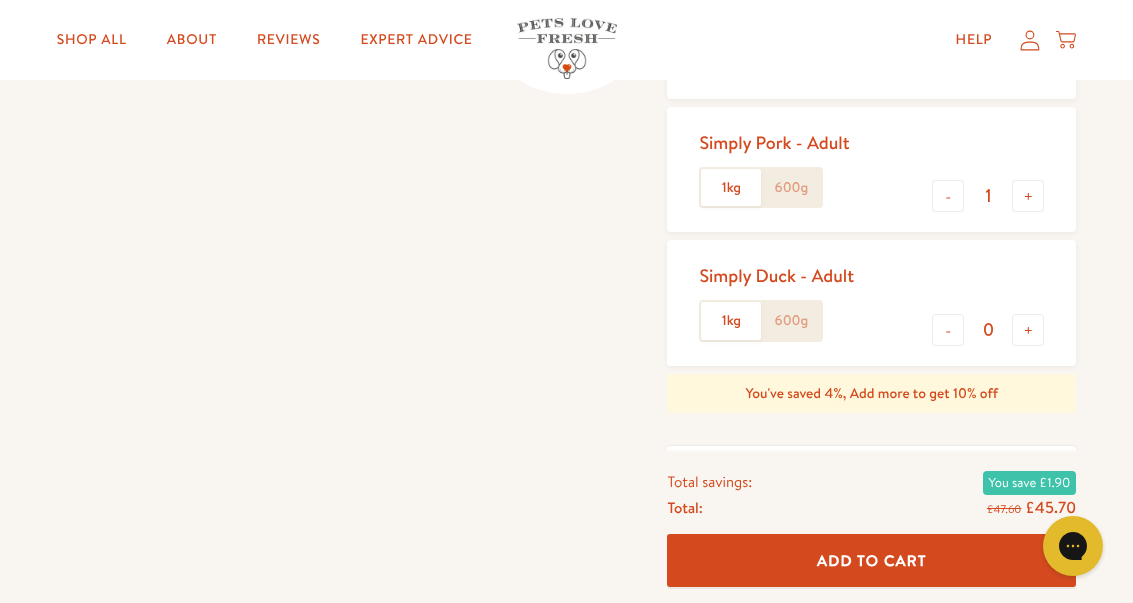 scroll, scrollTop: 606, scrollLeft: 0, axis: vertical 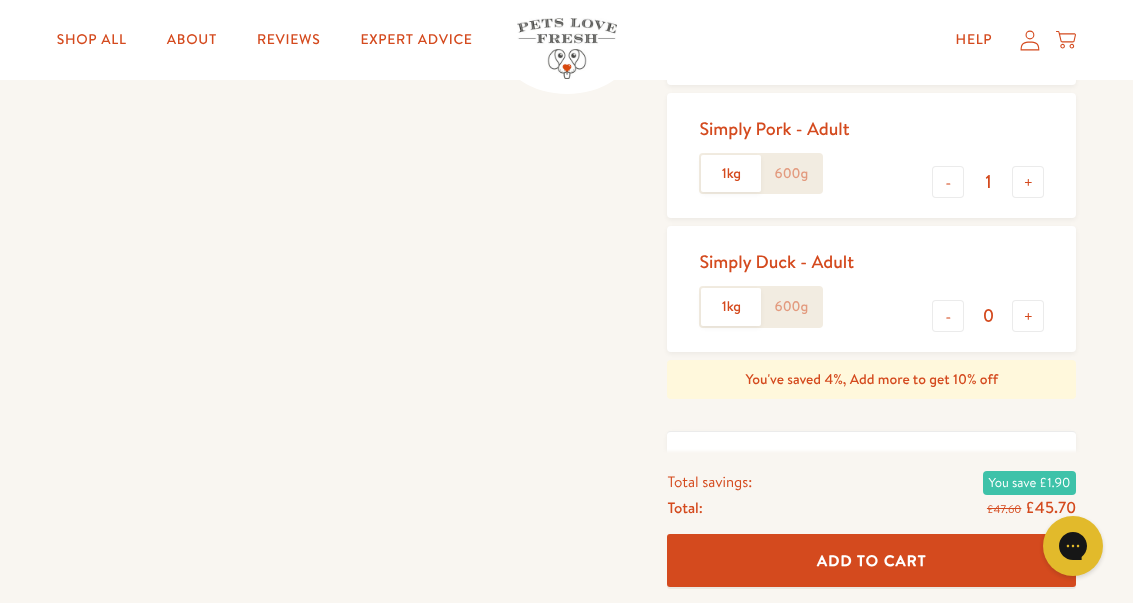 click on "Add To Cart" at bounding box center [872, 560] 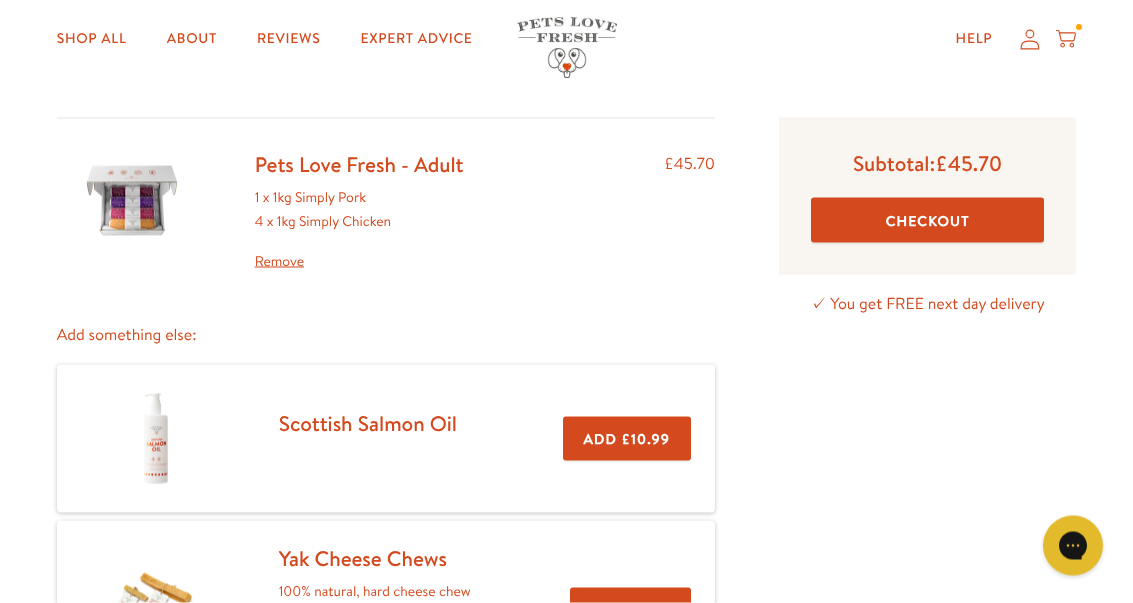 scroll, scrollTop: 102, scrollLeft: 0, axis: vertical 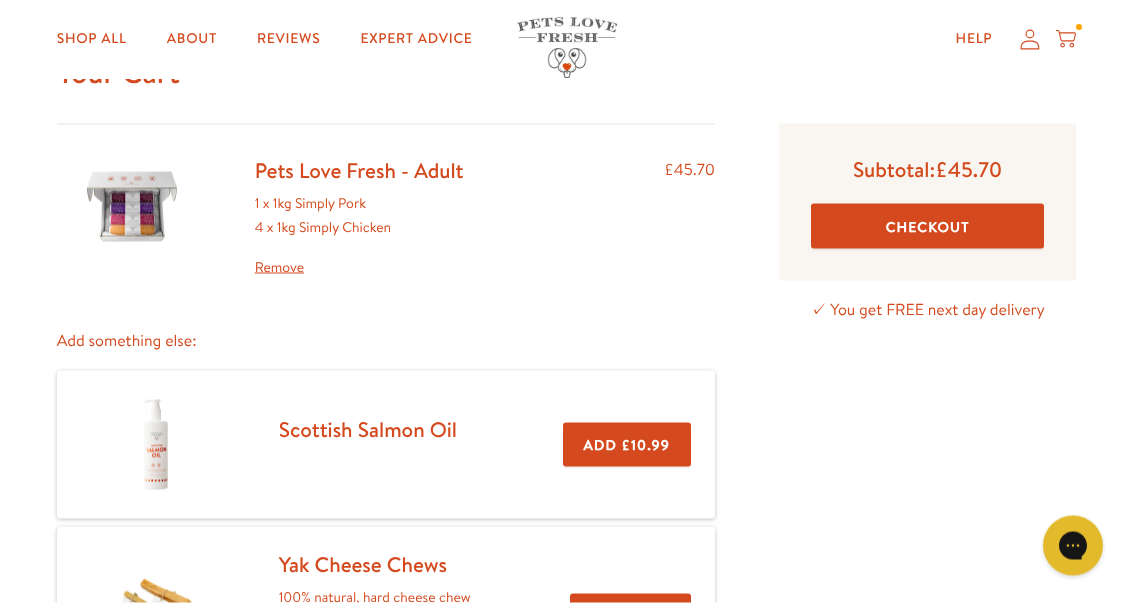 click on "Checkout" at bounding box center [927, 226] 